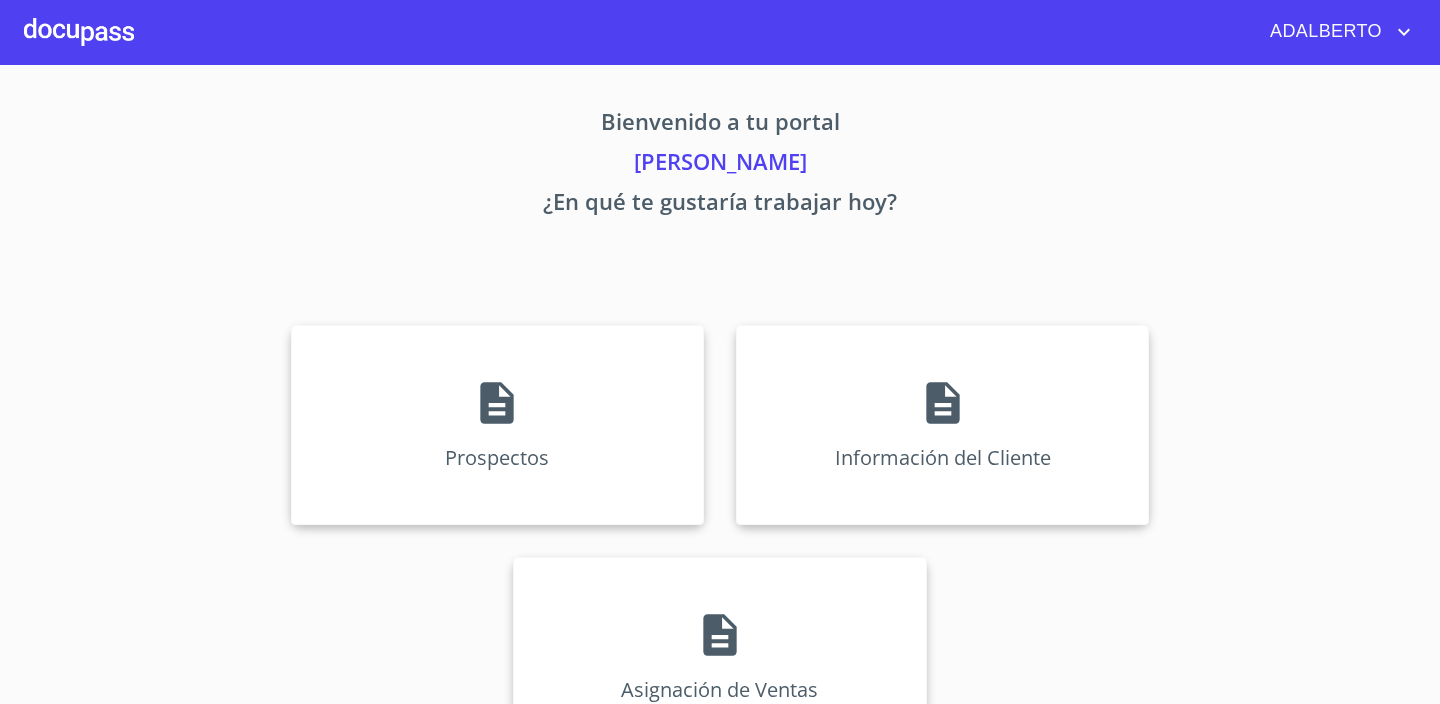 scroll, scrollTop: 0, scrollLeft: 0, axis: both 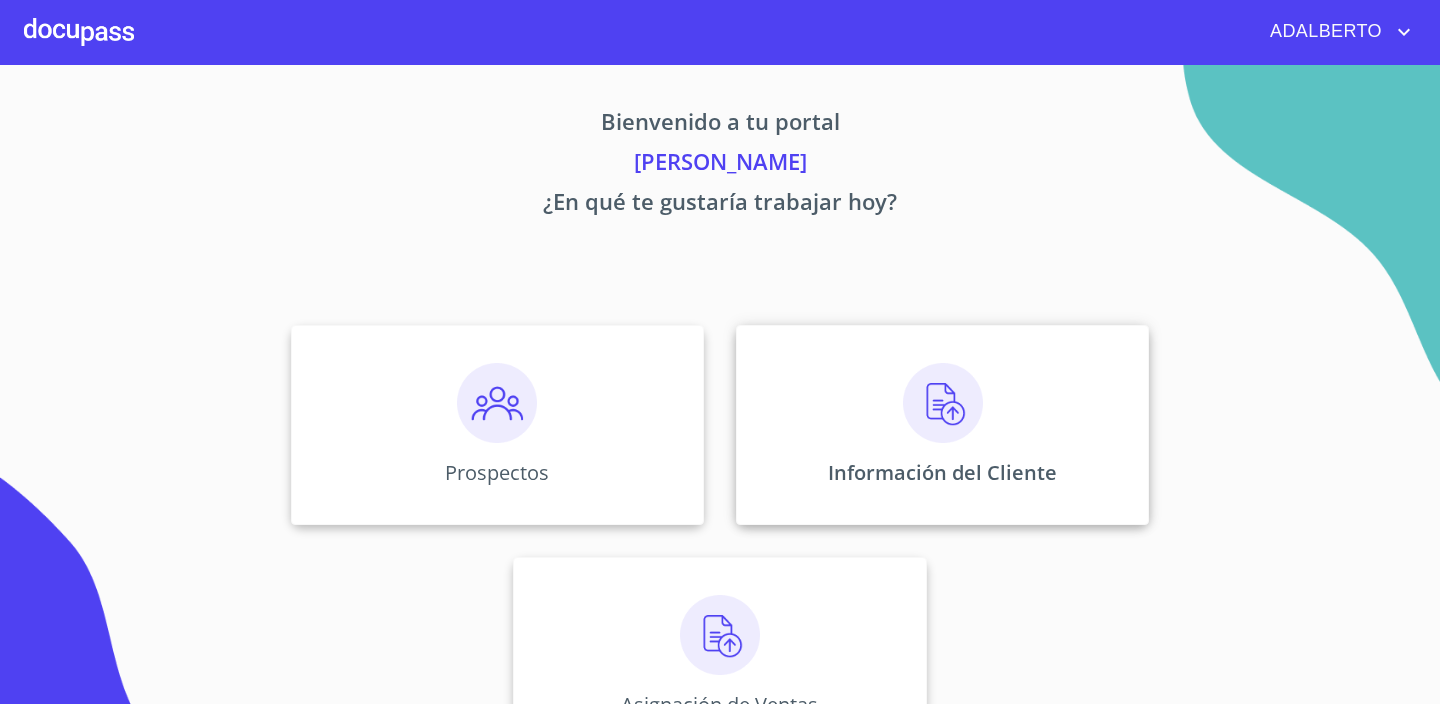 click on "Información del Cliente" at bounding box center (942, 425) 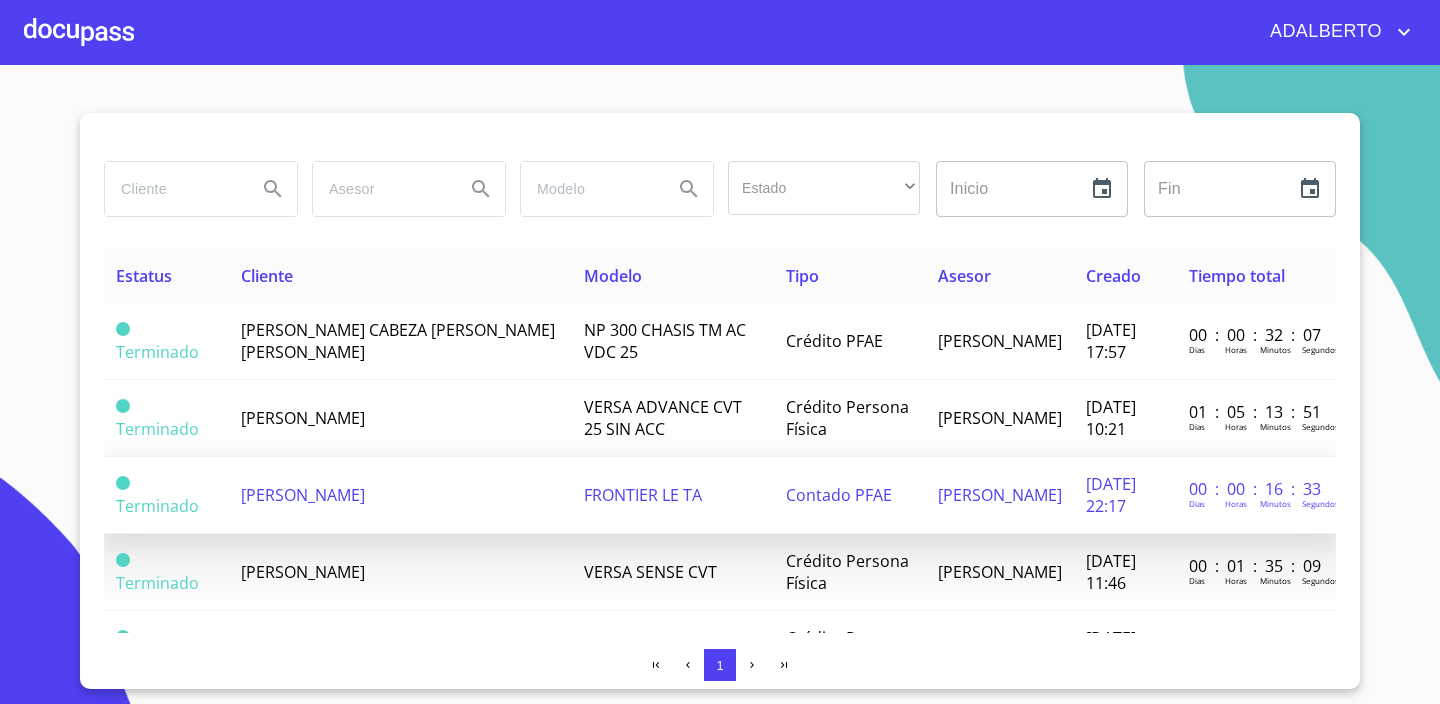 scroll, scrollTop: 81, scrollLeft: 0, axis: vertical 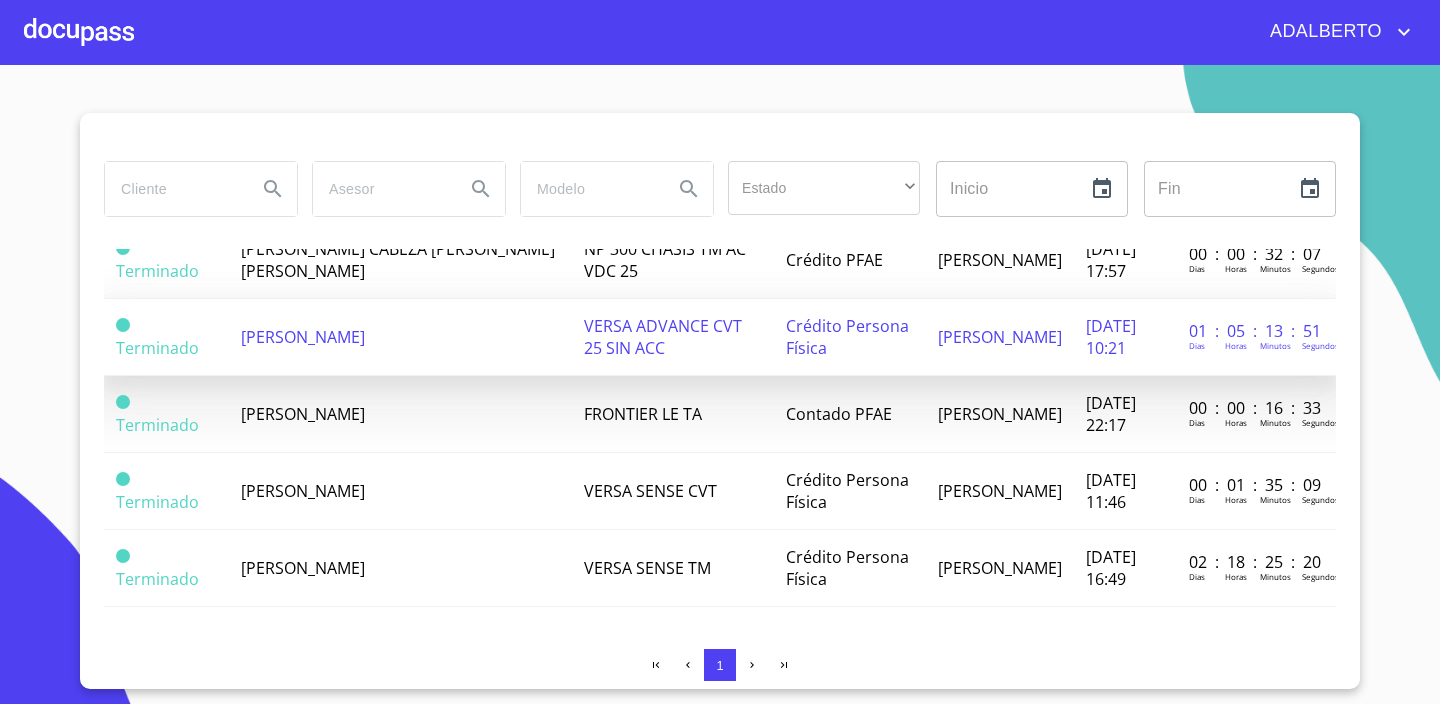 click on "[PERSON_NAME]" at bounding box center (303, 337) 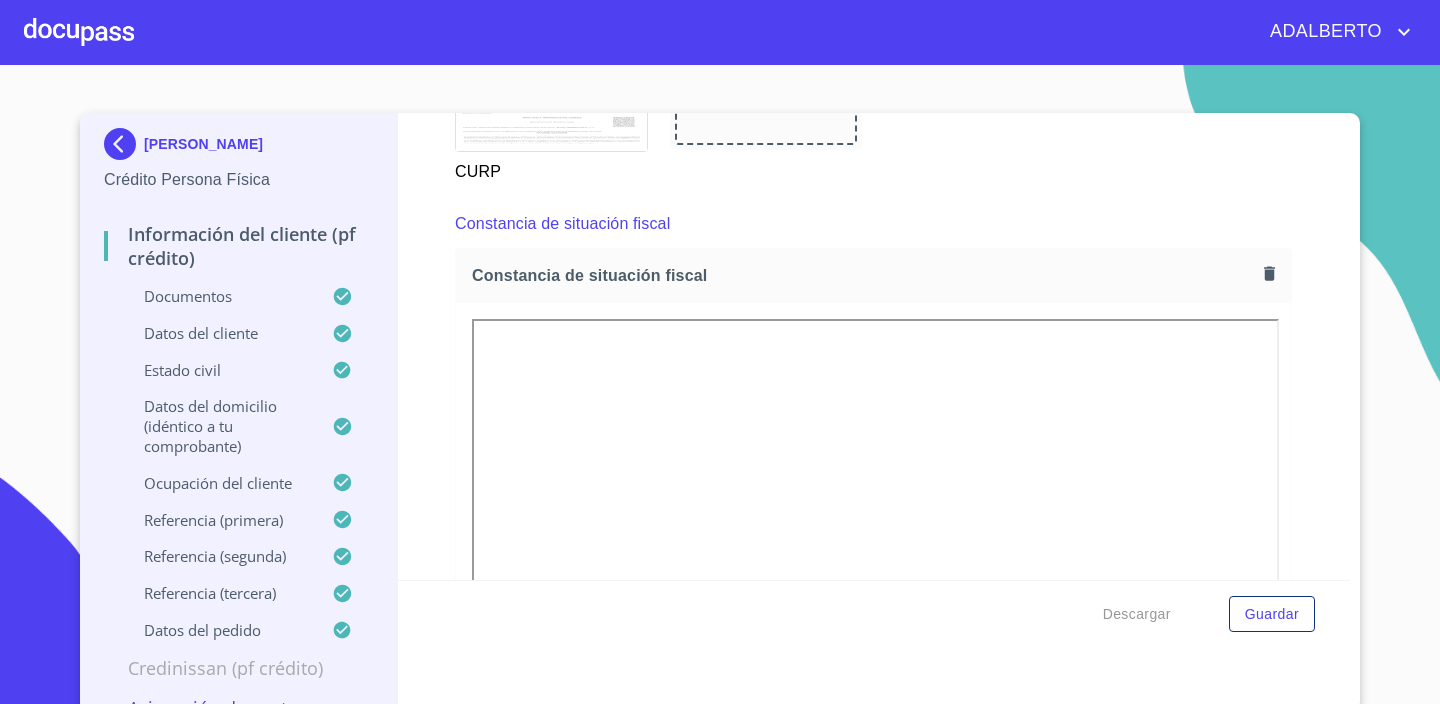 scroll, scrollTop: 5403, scrollLeft: 0, axis: vertical 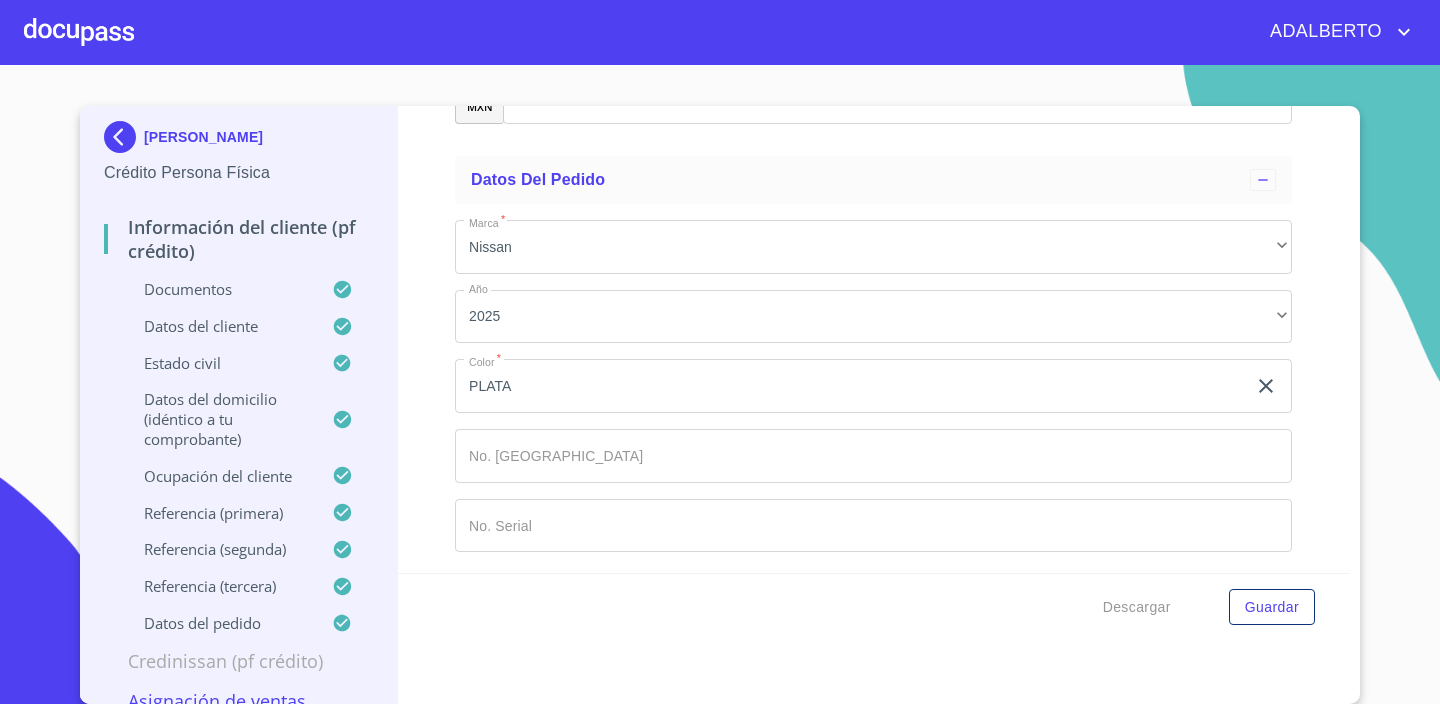 click on "Documentos" at bounding box center [218, 289] 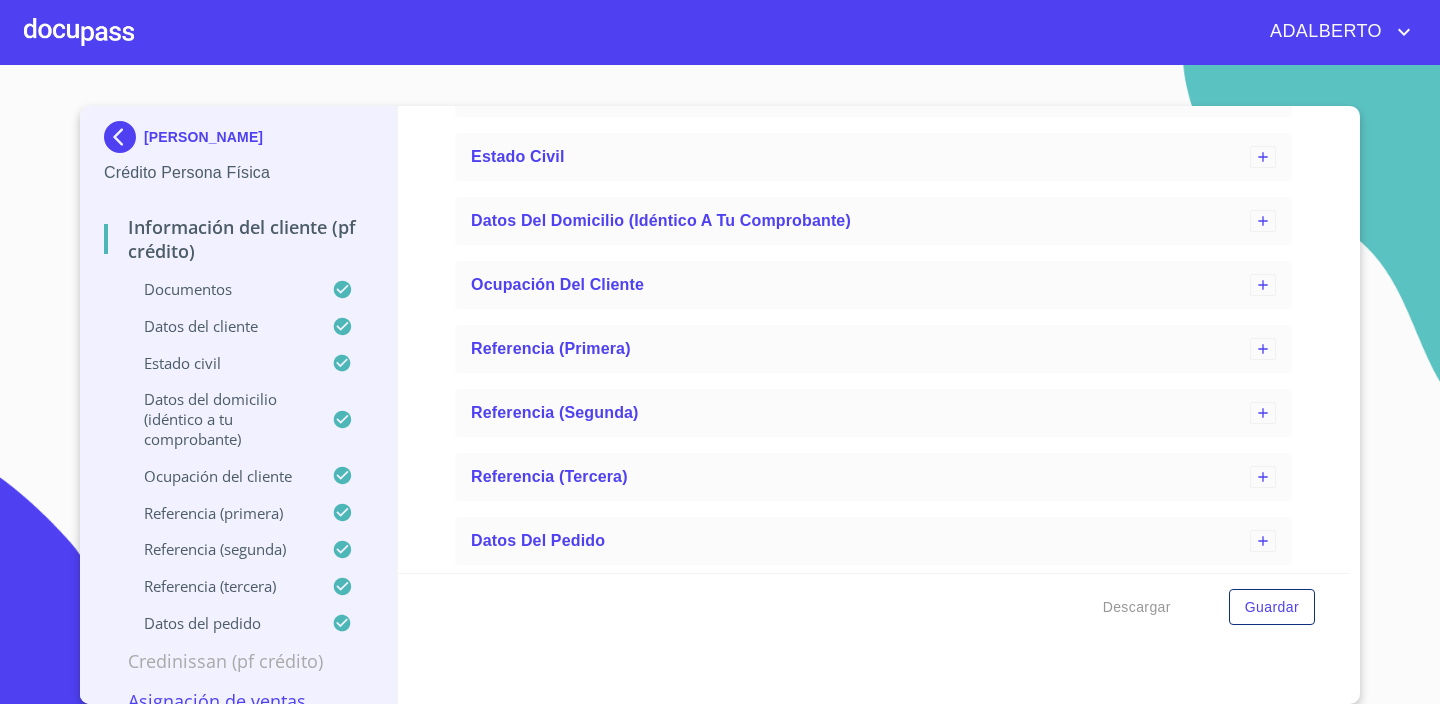 scroll, scrollTop: 6383, scrollLeft: 0, axis: vertical 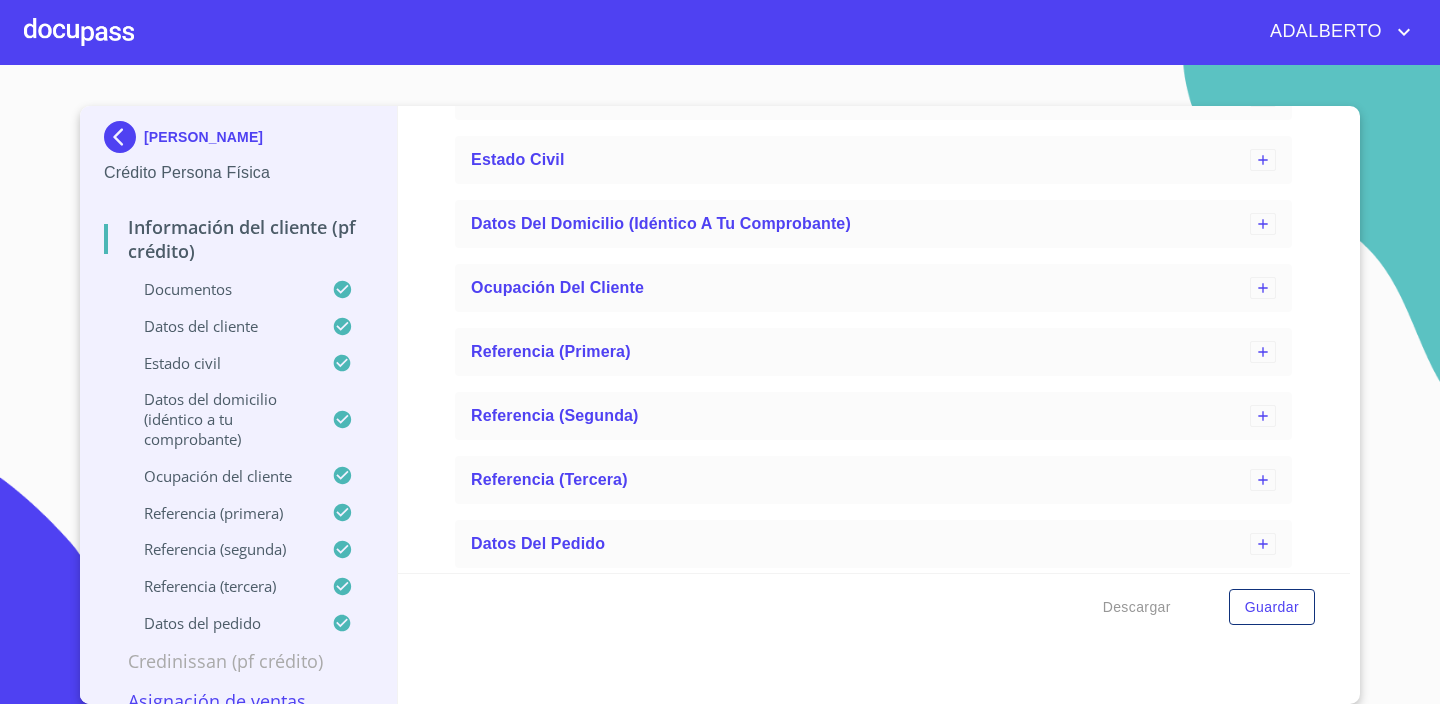 click on "Documentos" at bounding box center [218, 289] 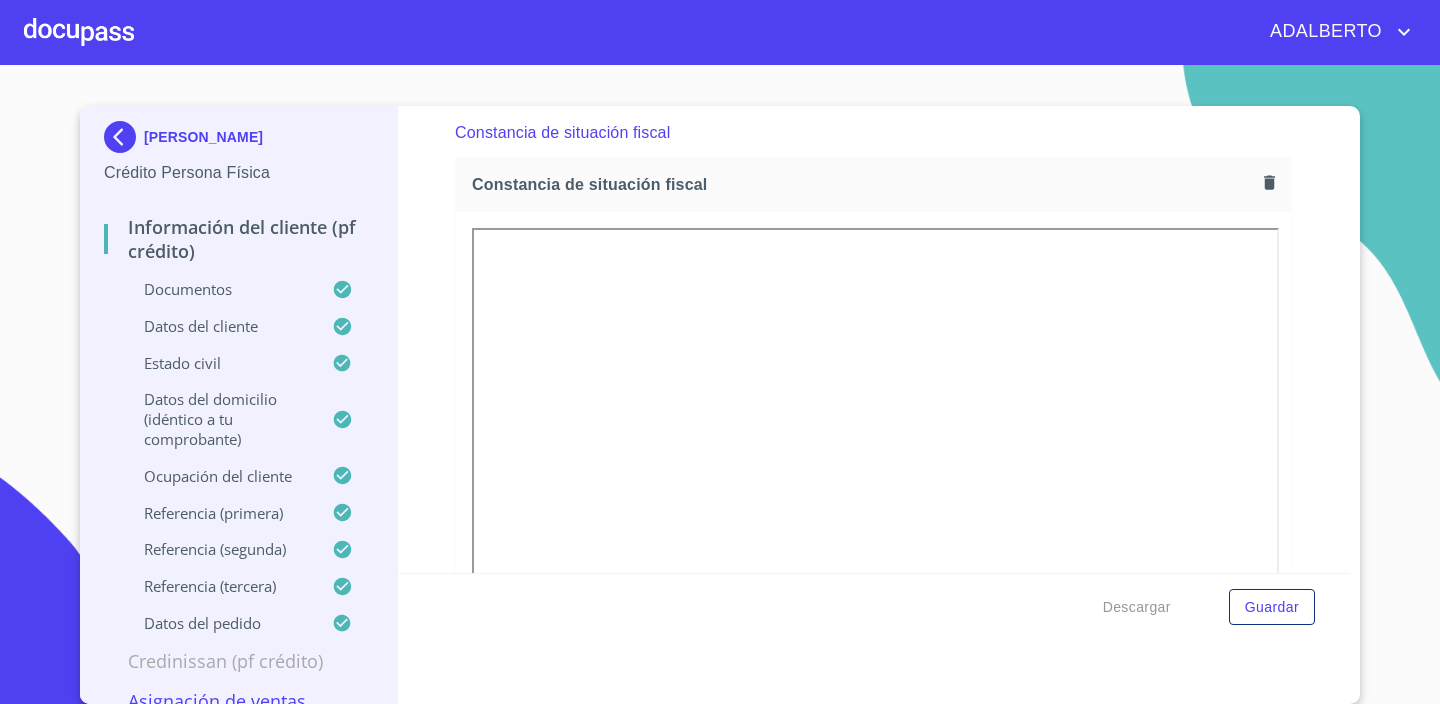 scroll, scrollTop: 5382, scrollLeft: 0, axis: vertical 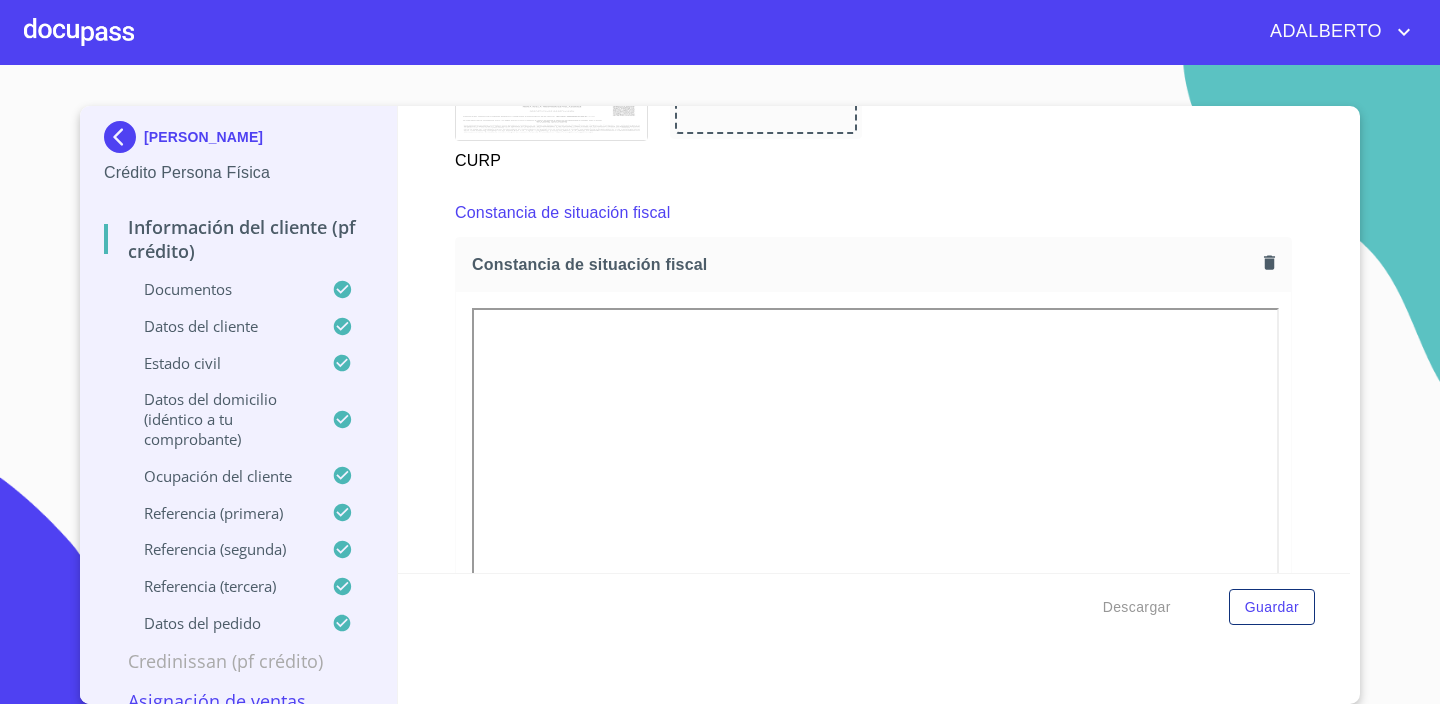 click 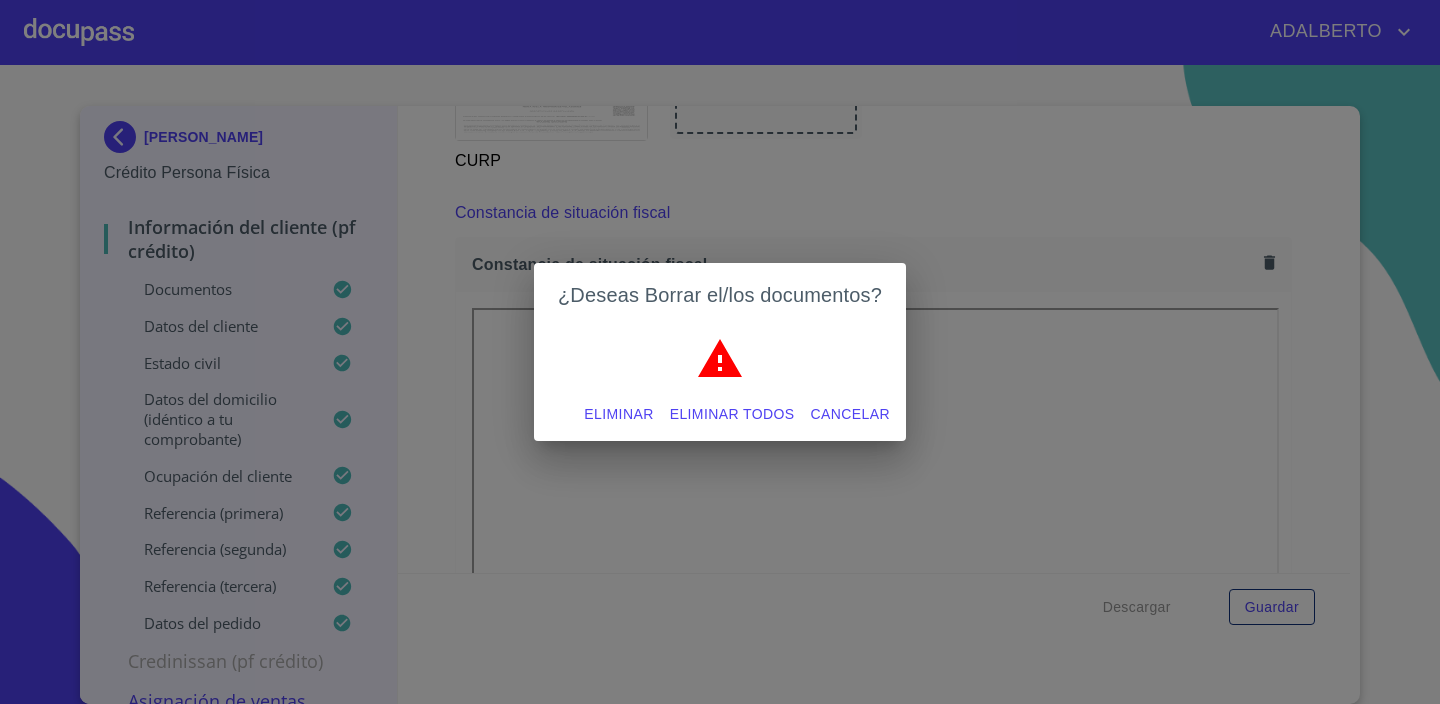 click on "Eliminar" at bounding box center (618, 414) 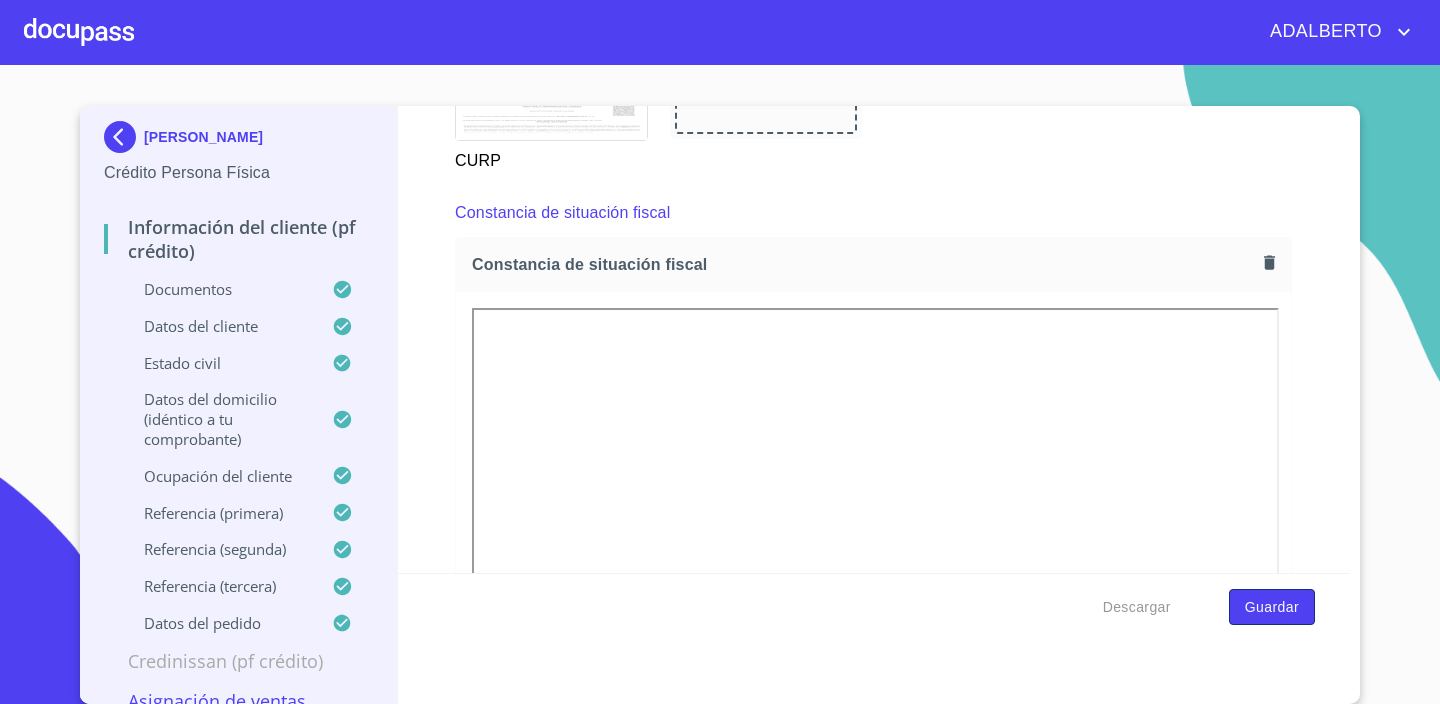 click on "Guardar" at bounding box center [1272, 607] 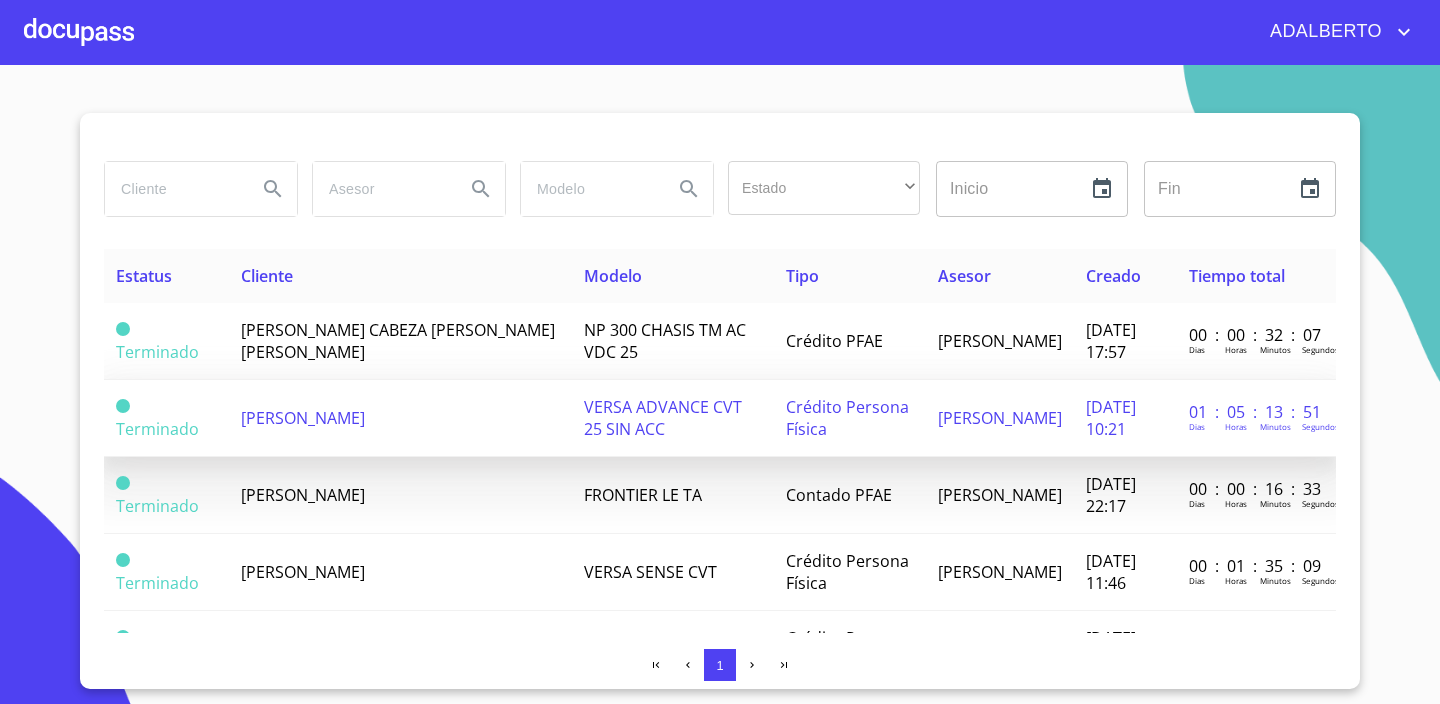 click on "[PERSON_NAME]" at bounding box center [303, 418] 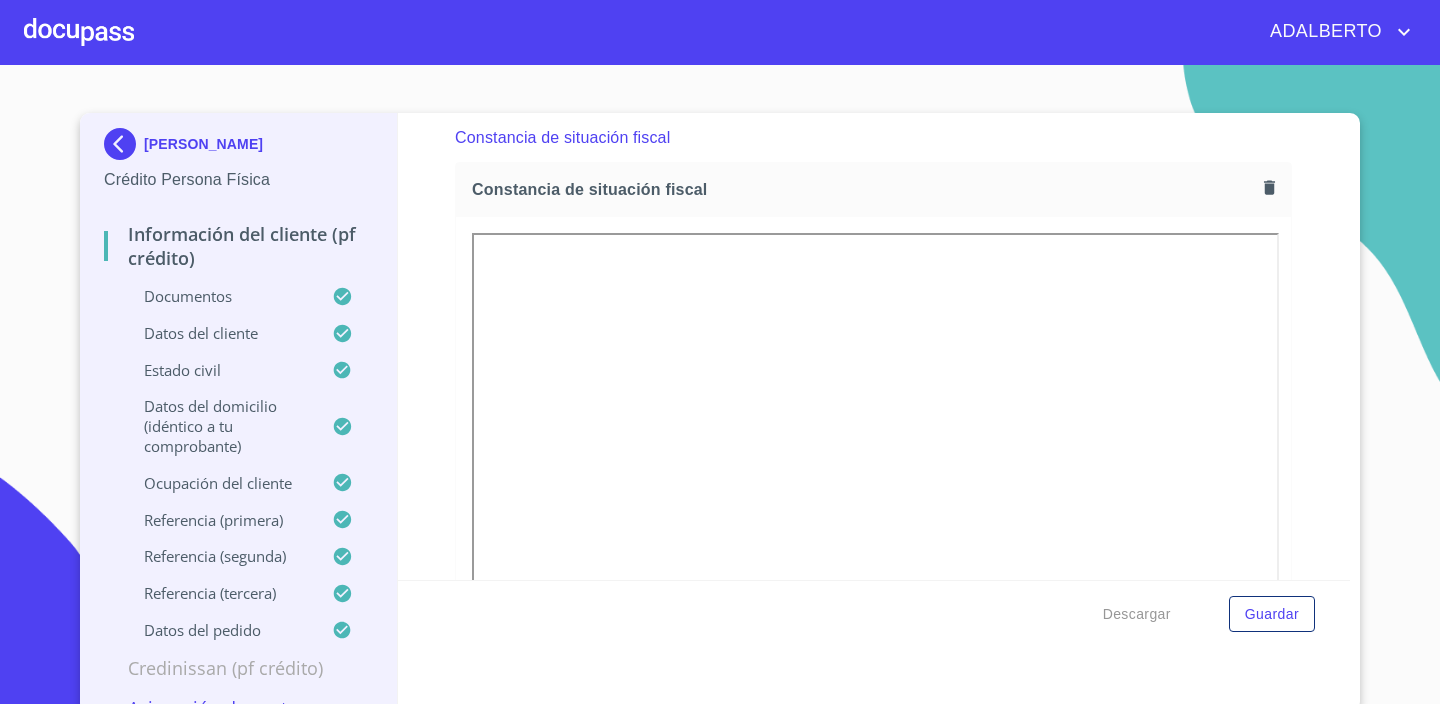 scroll, scrollTop: 5463, scrollLeft: 0, axis: vertical 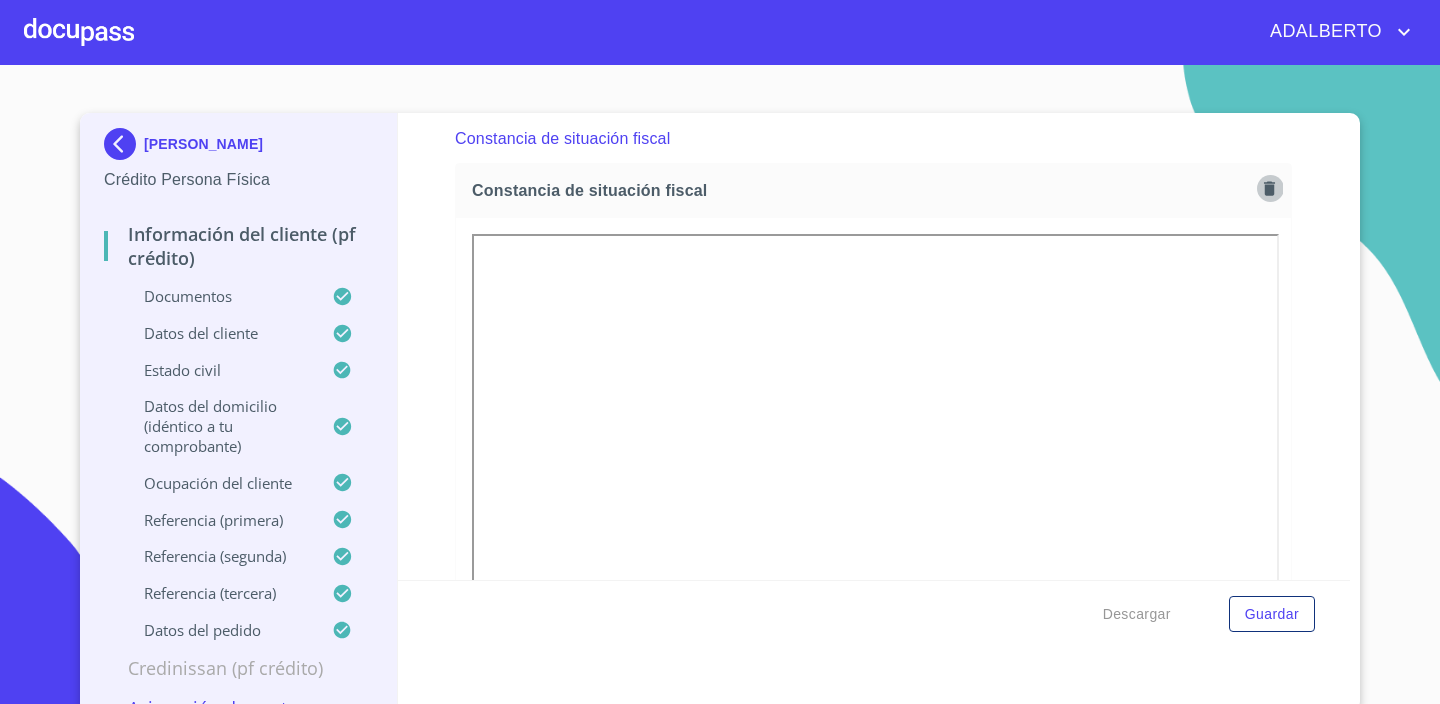click 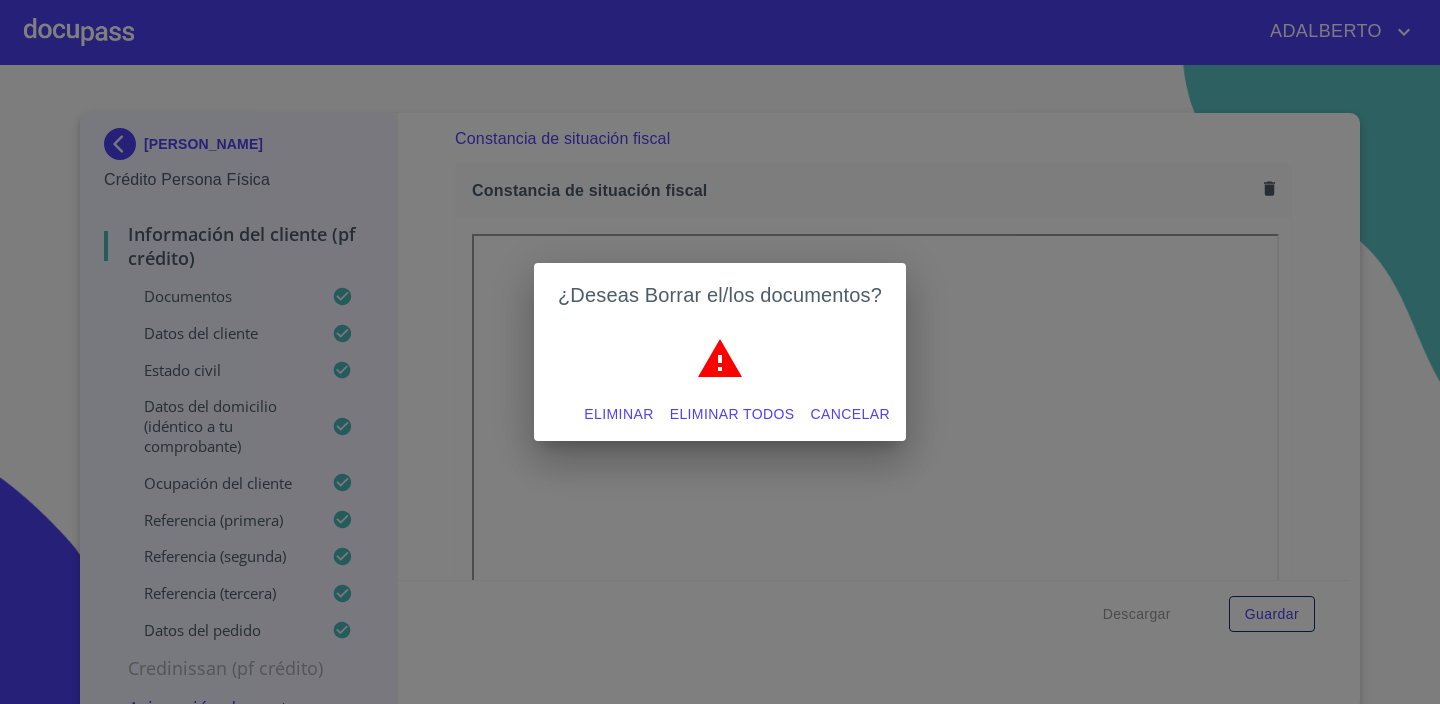 click on "Eliminar" at bounding box center [618, 414] 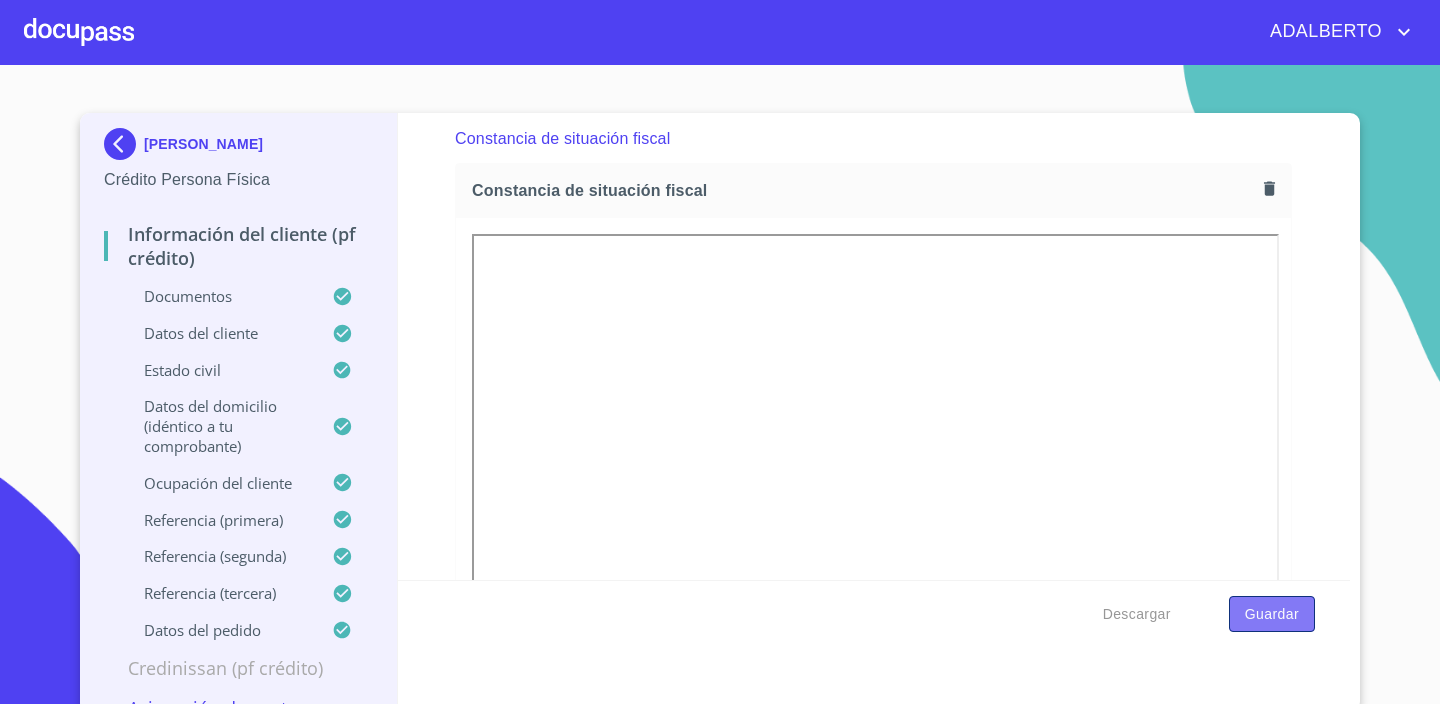 click on "Guardar" at bounding box center (1272, 614) 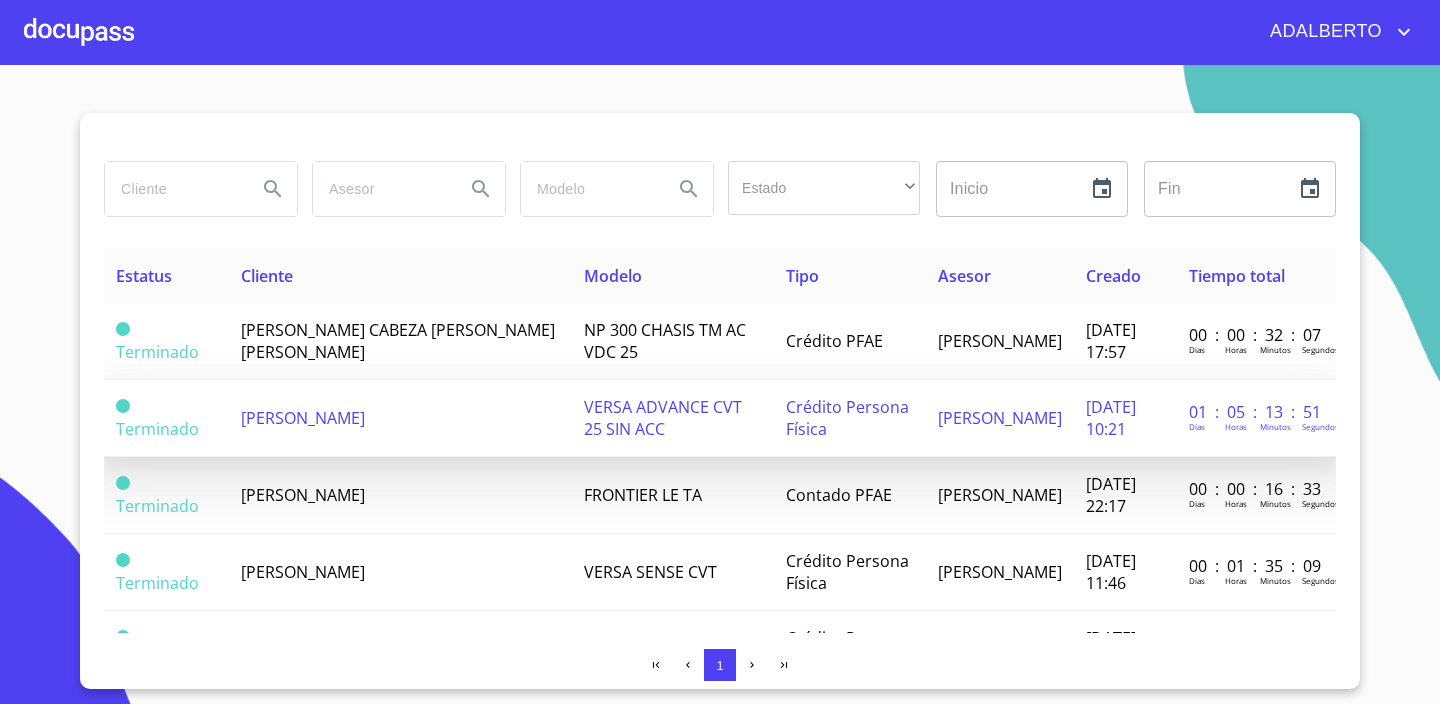 click on "[PERSON_NAME]" at bounding box center (400, 418) 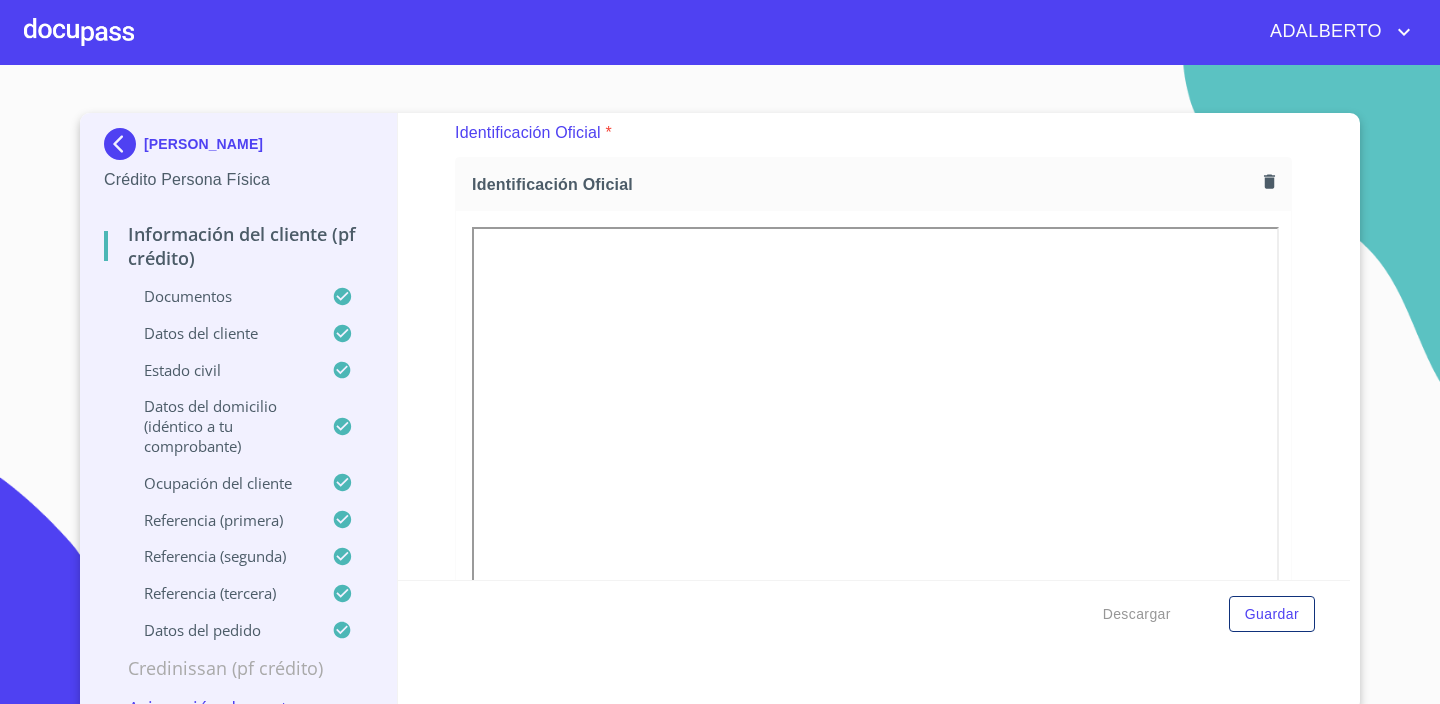 scroll, scrollTop: 293, scrollLeft: 0, axis: vertical 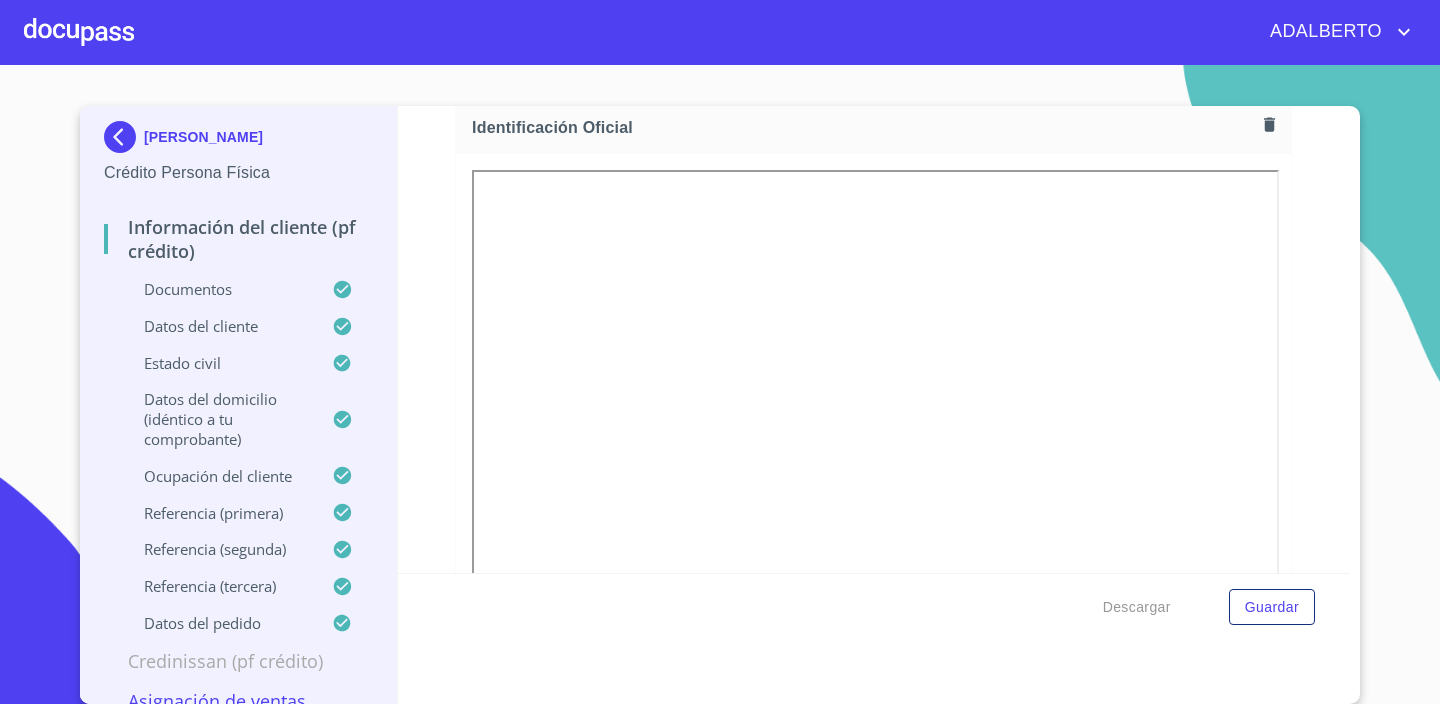 click on "[PERSON_NAME] Persona Física Información del cliente (PF crédito) Documentos Datos del cliente Estado Civil Datos del domicilio (idéntico a tu comprobante) Ocupación del Cliente Referencia (primera) Referencia (segunda) Referencia (tercera) Datos del pedido Credinissan (PF crédito) Asignación de Ventas Información del cliente (PF crédito)   Documentos Documento de identificación.   * INE ​ Identificación Oficial * Identificación Oficial Identificación Oficial Comprobante de Domicilio * Comprobante de Domicilio Comprobante de Domicilio Fuente de ingresos   * Empleado S. Privado/S. Público ​ Comprobante de Ingresos mes 1 * Comprobante de Ingresos mes 1 Comprobante de Ingresos mes 1 Comprobante de Ingresos mes 2 Comprobante de Ingresos mes 2 Comprobante de Ingresos mes 2 Comprobante de Ingresos mes 3 Comprobante de Ingresos mes 3 Comprobante de Ingresos mes 3 CURP * CURP CURP Constancia de situación fiscal Constancia de situación fiscal Constancia de situación fiscal *" at bounding box center [720, 384] 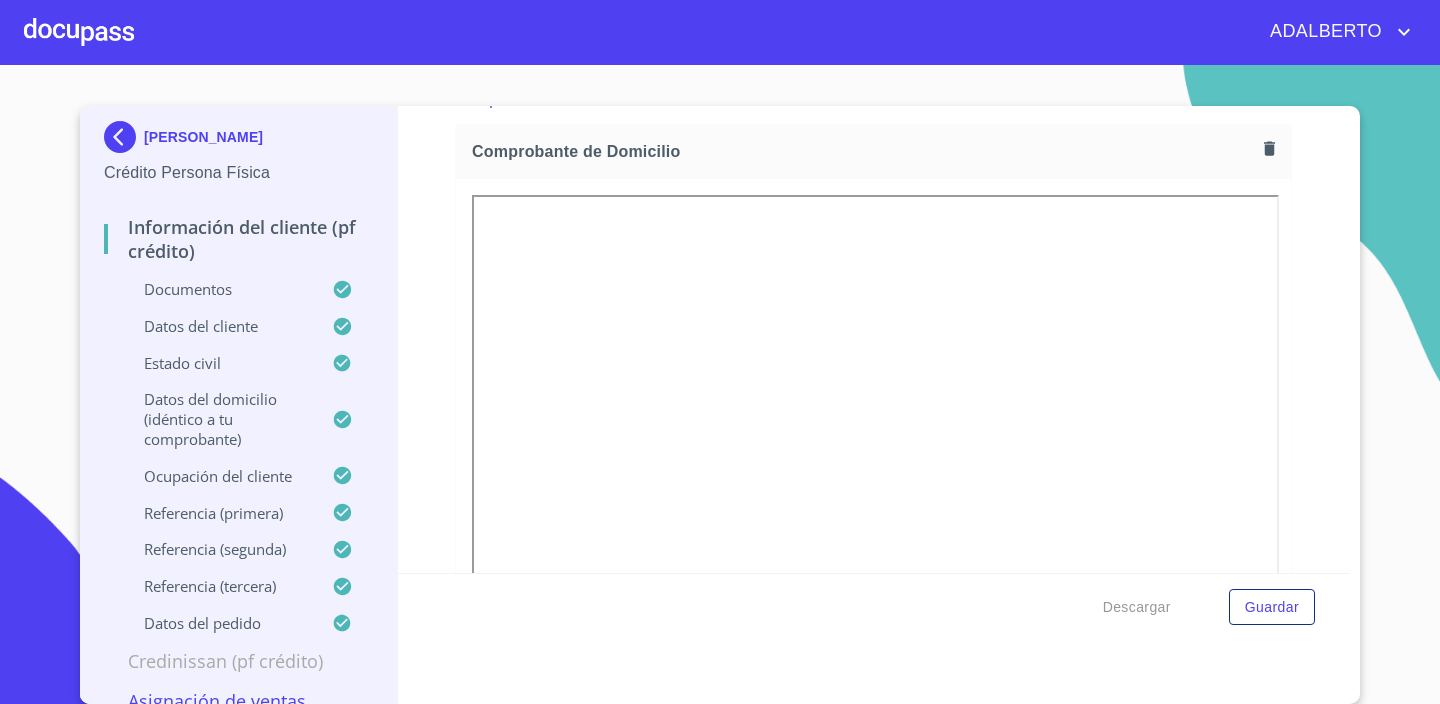scroll, scrollTop: 1113, scrollLeft: 0, axis: vertical 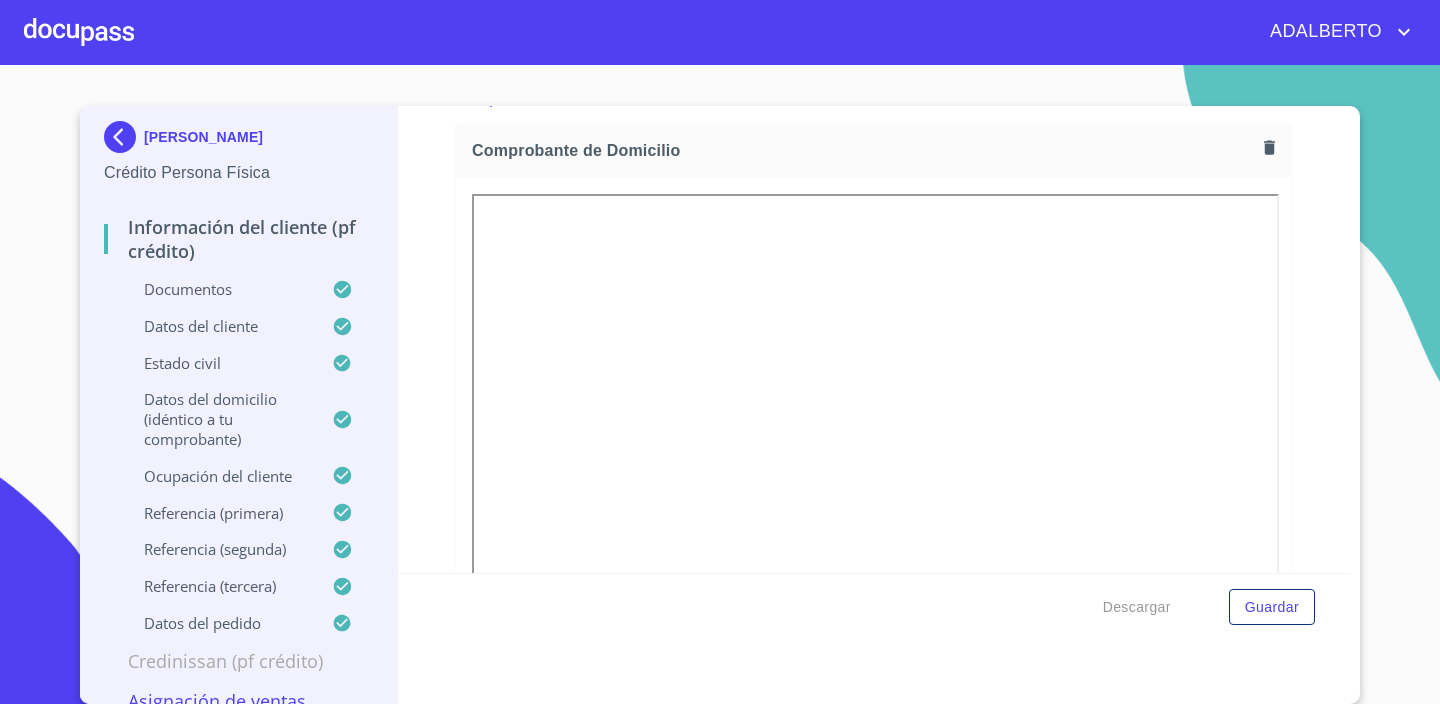 click on "Información del cliente (PF crédito)   Documentos Documento de identificación.   * INE ​ Identificación Oficial * Identificación Oficial Identificación Oficial Comprobante de Domicilio * Comprobante de Domicilio Comprobante de Domicilio Fuente de ingresos   * Empleado S. Privado/S. Público ​ Comprobante de Ingresos mes 1 * Comprobante de Ingresos mes 1 Comprobante de Ingresos mes 1 Comprobante de Ingresos mes 2 Comprobante de Ingresos mes 2 Comprobante de Ingresos mes 2 Comprobante de Ingresos mes 3 Comprobante de Ingresos mes 3 Comprobante de Ingresos mes 3 CURP * CURP CURP Constancia de situación fiscal Constancia de situación fiscal Constancia de situación fiscal Datos del cliente Apellido Paterno   * [PERSON_NAME] ​ Apellido Materno   * [PERSON_NAME] ​ Primer nombre   * [PERSON_NAME] ​ Segundo Nombre USBALDO ​ Fecha de nacimiento * [DEMOGRAPHIC_DATA] ​ RFC   * PEDR821019 ​ CURP   * PEDR821019HJCRZN01 ​ ID de Identificación 2354075008 ​ Nacionalidad   * Mexicana ​ País de nacimiento" at bounding box center [874, 339] 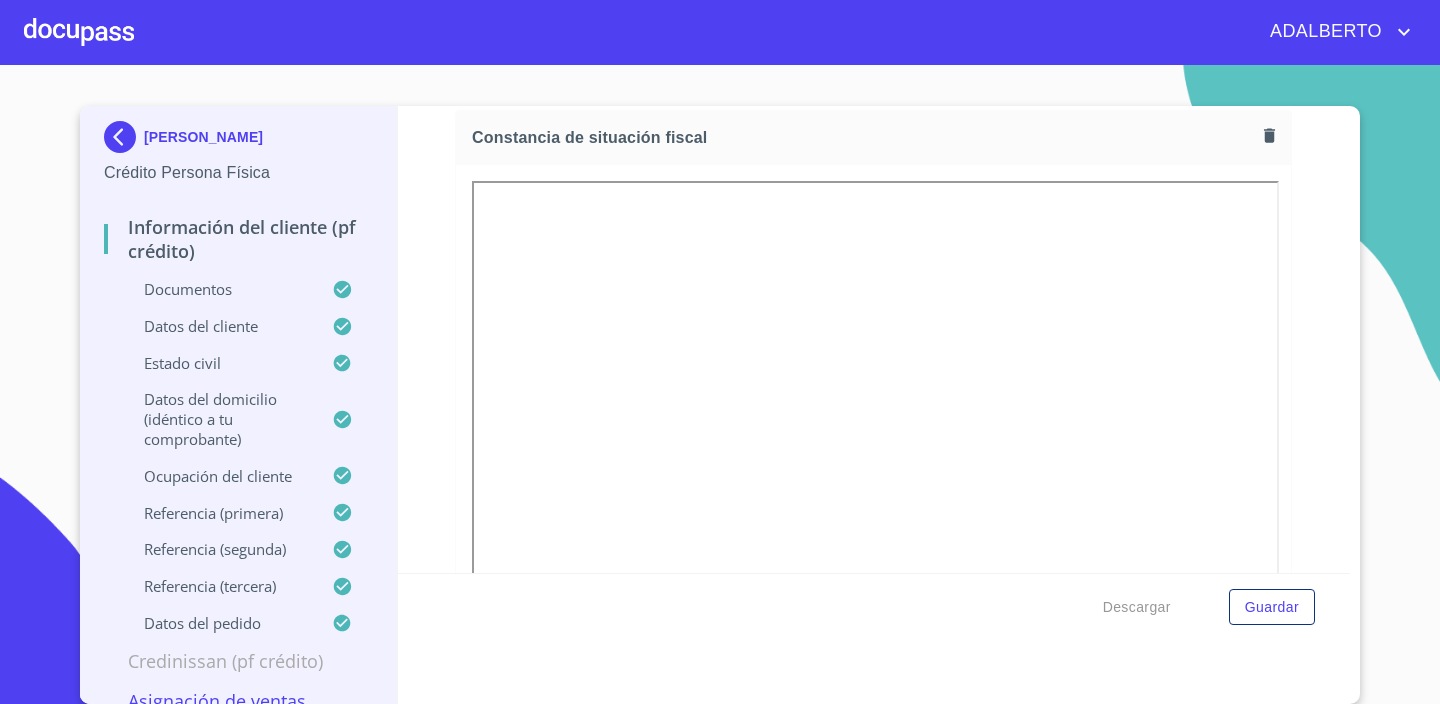 scroll, scrollTop: 5510, scrollLeft: 0, axis: vertical 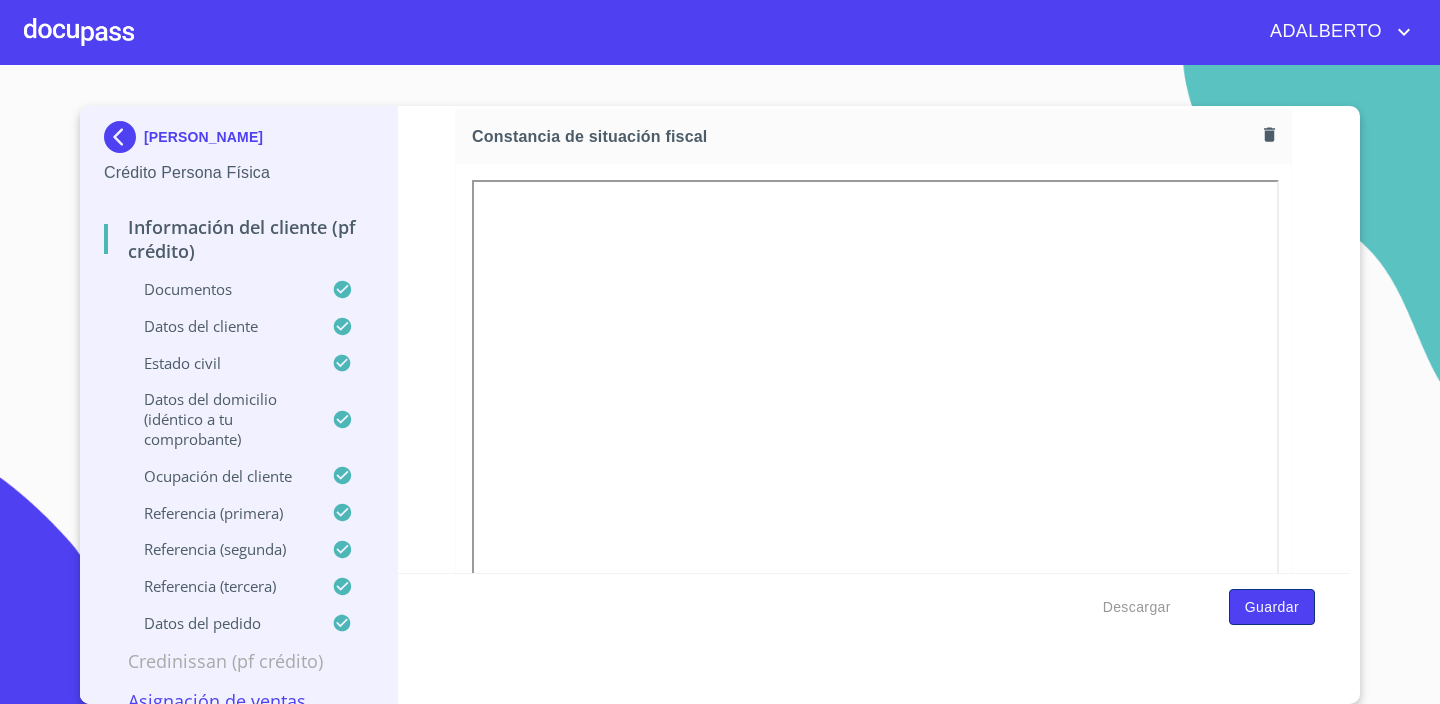 click on "Guardar" at bounding box center [1272, 607] 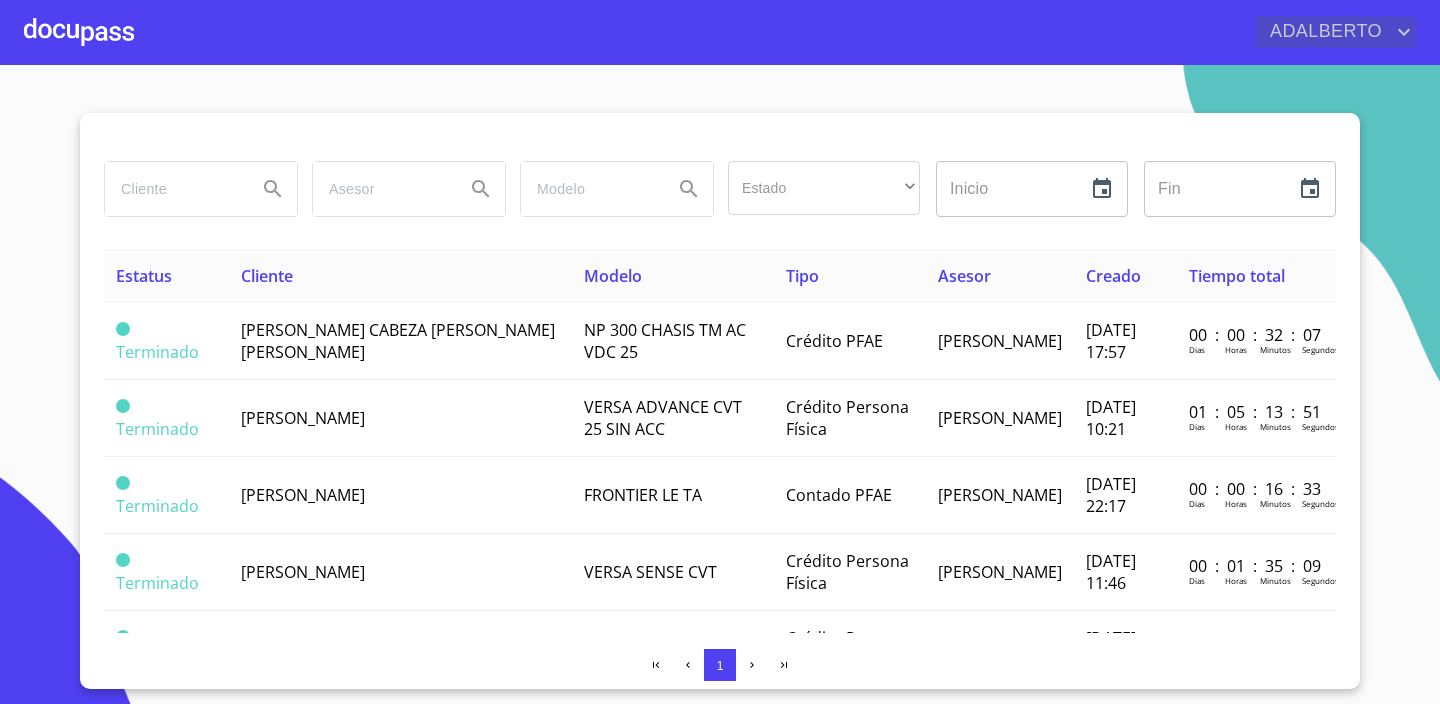 click on "ADALBERTO" at bounding box center (1323, 32) 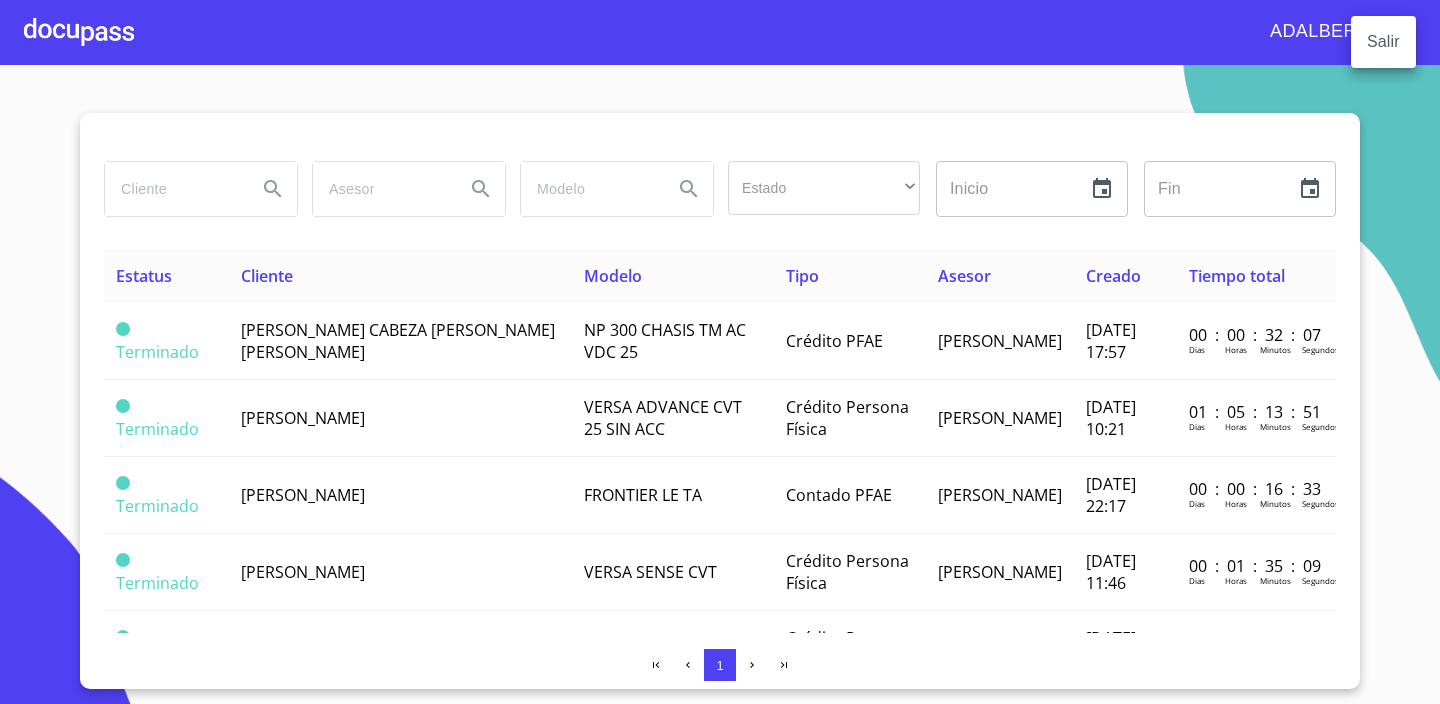 click at bounding box center (720, 352) 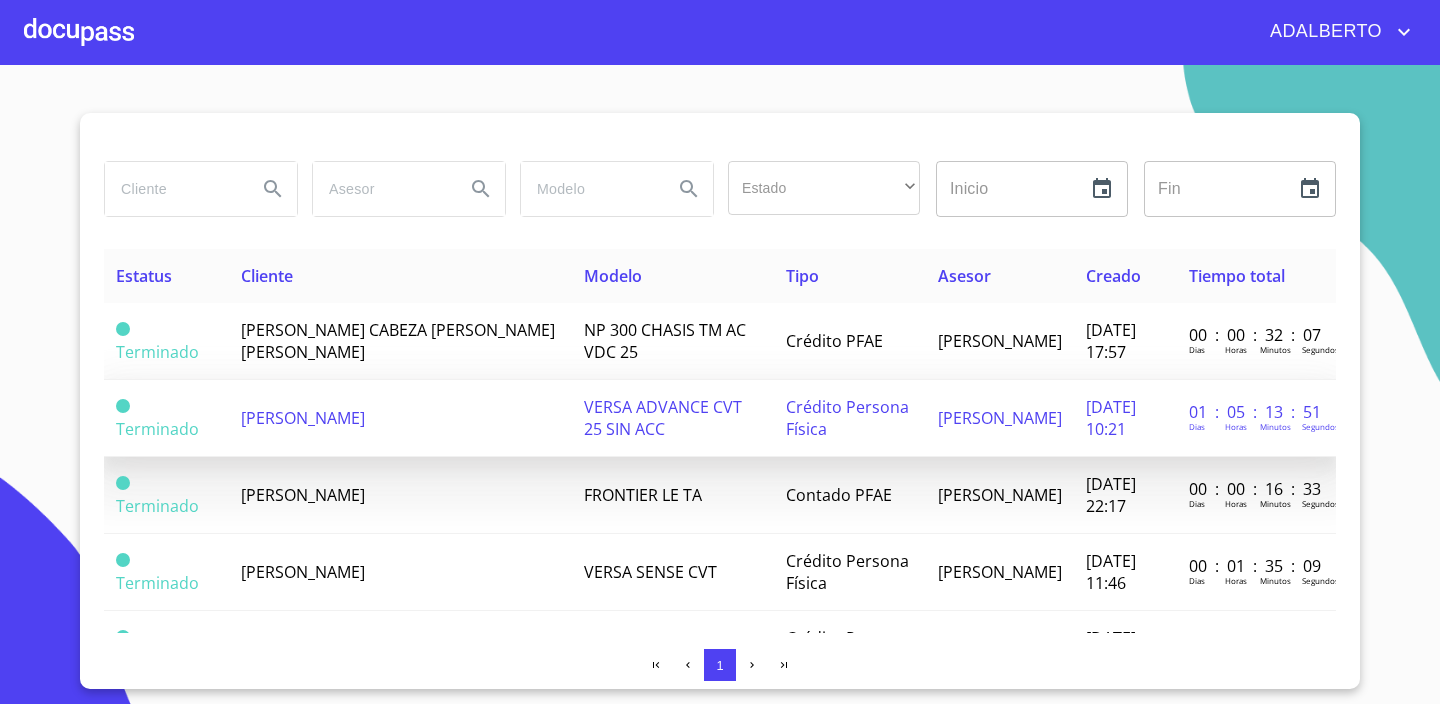 click on "[PERSON_NAME]" at bounding box center (303, 418) 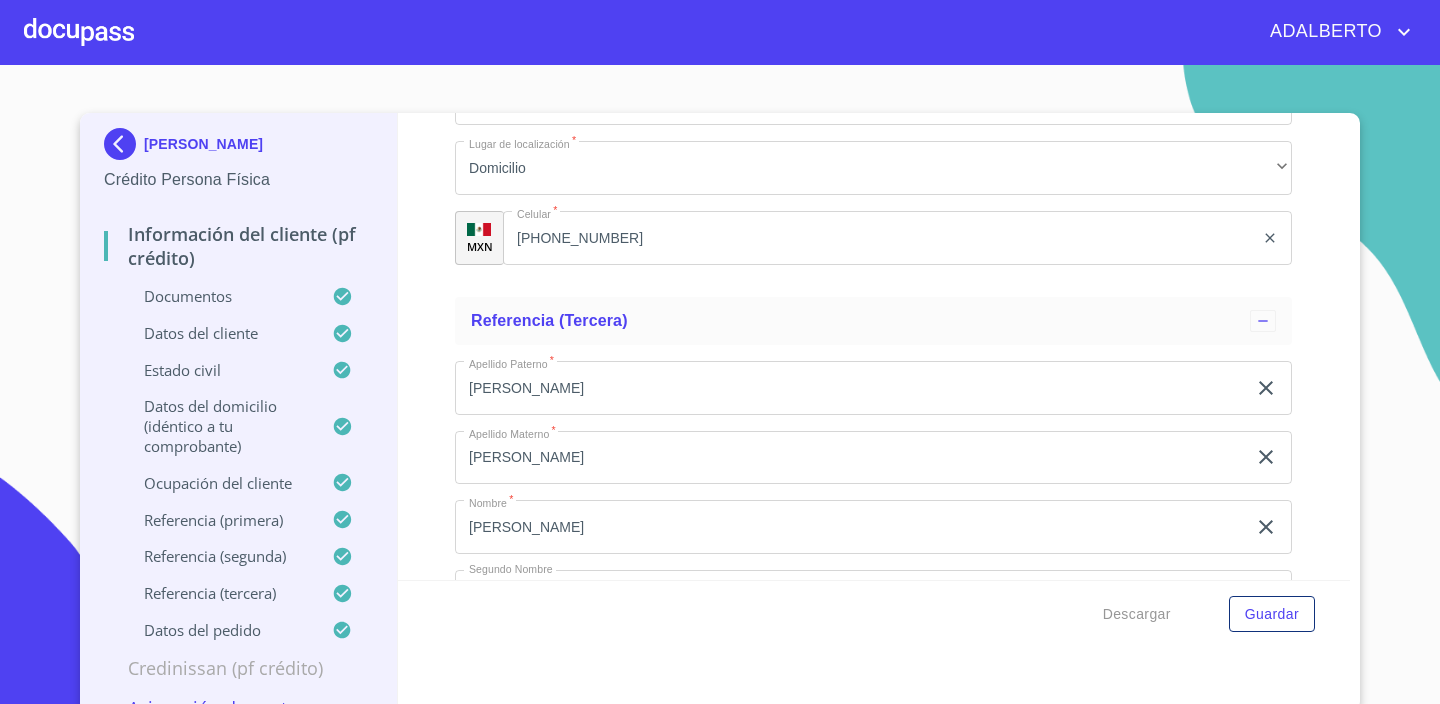 scroll, scrollTop: 8178, scrollLeft: 0, axis: vertical 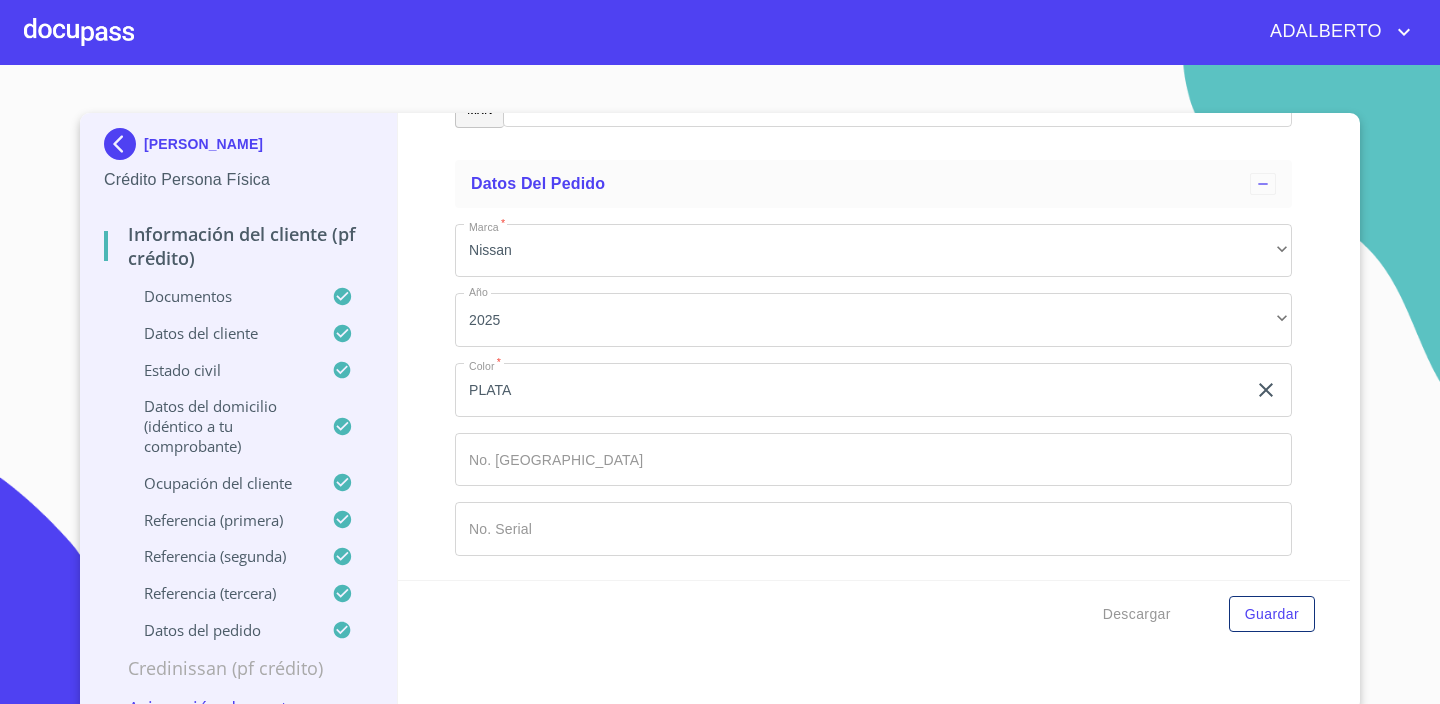 click on "Documento de identificación.   *" at bounding box center (850, -5533) 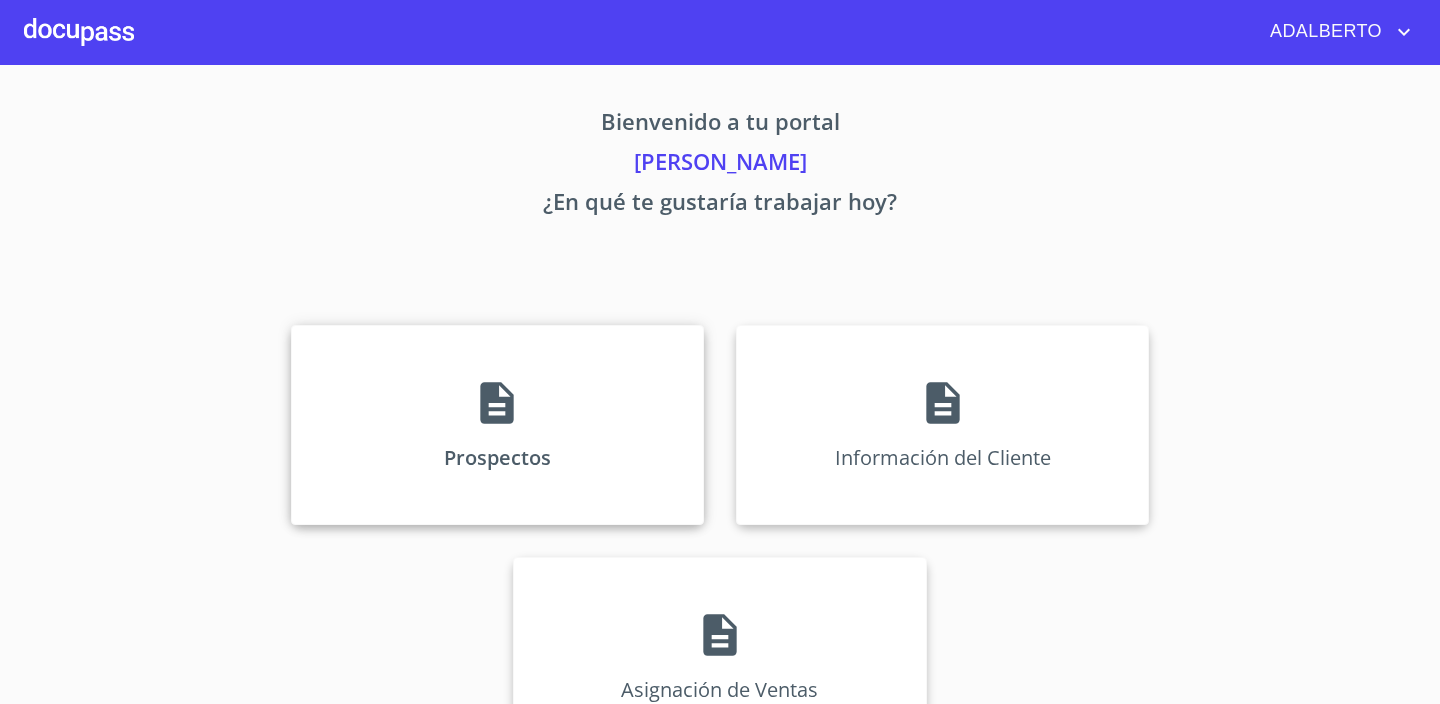 scroll, scrollTop: 69, scrollLeft: 0, axis: vertical 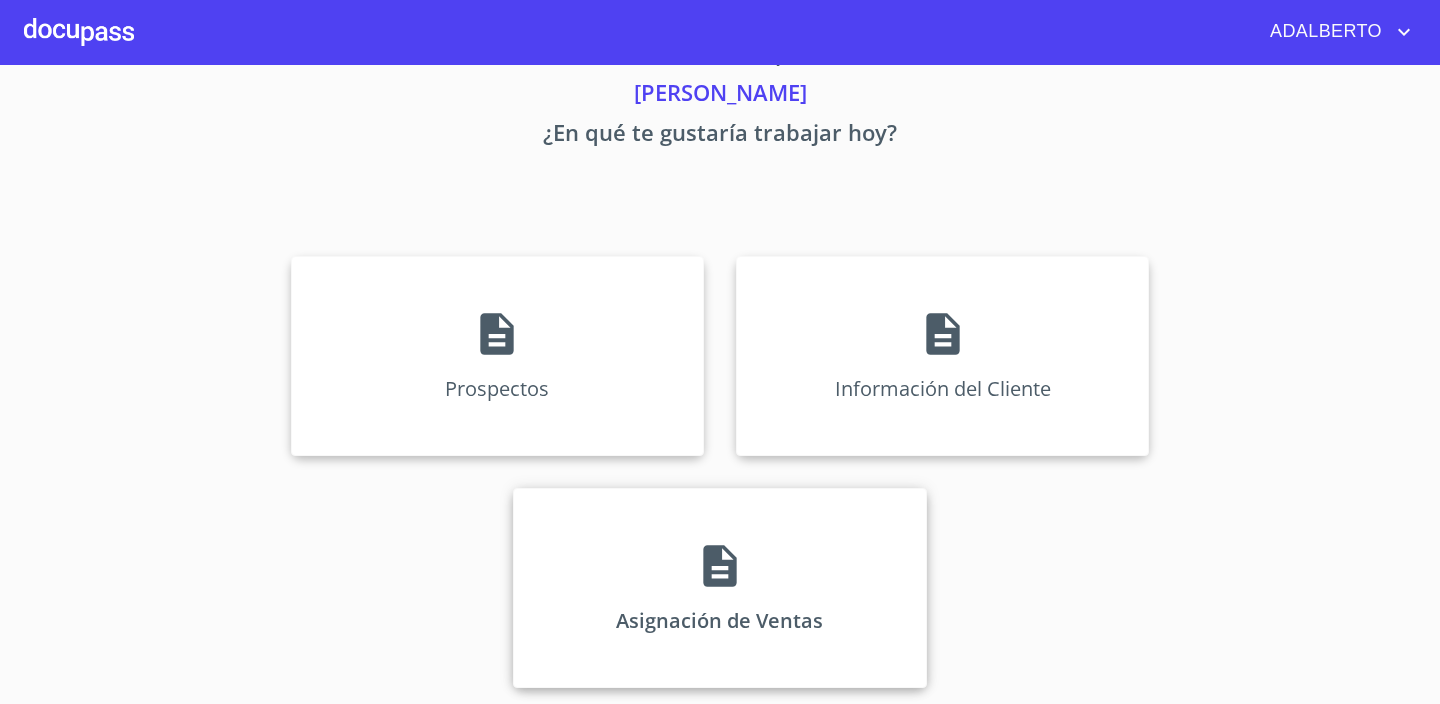 click on "Asignación de Ventas" at bounding box center (719, 588) 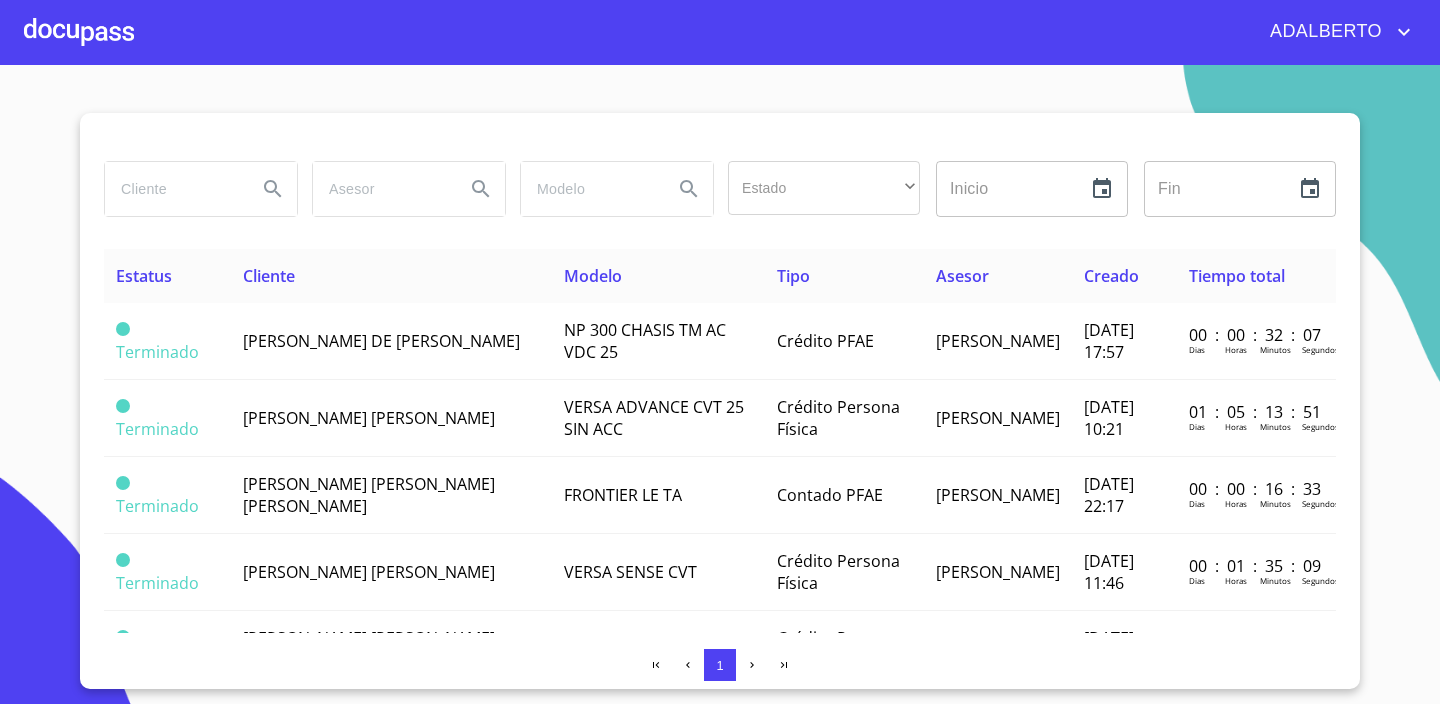 scroll, scrollTop: 0, scrollLeft: 0, axis: both 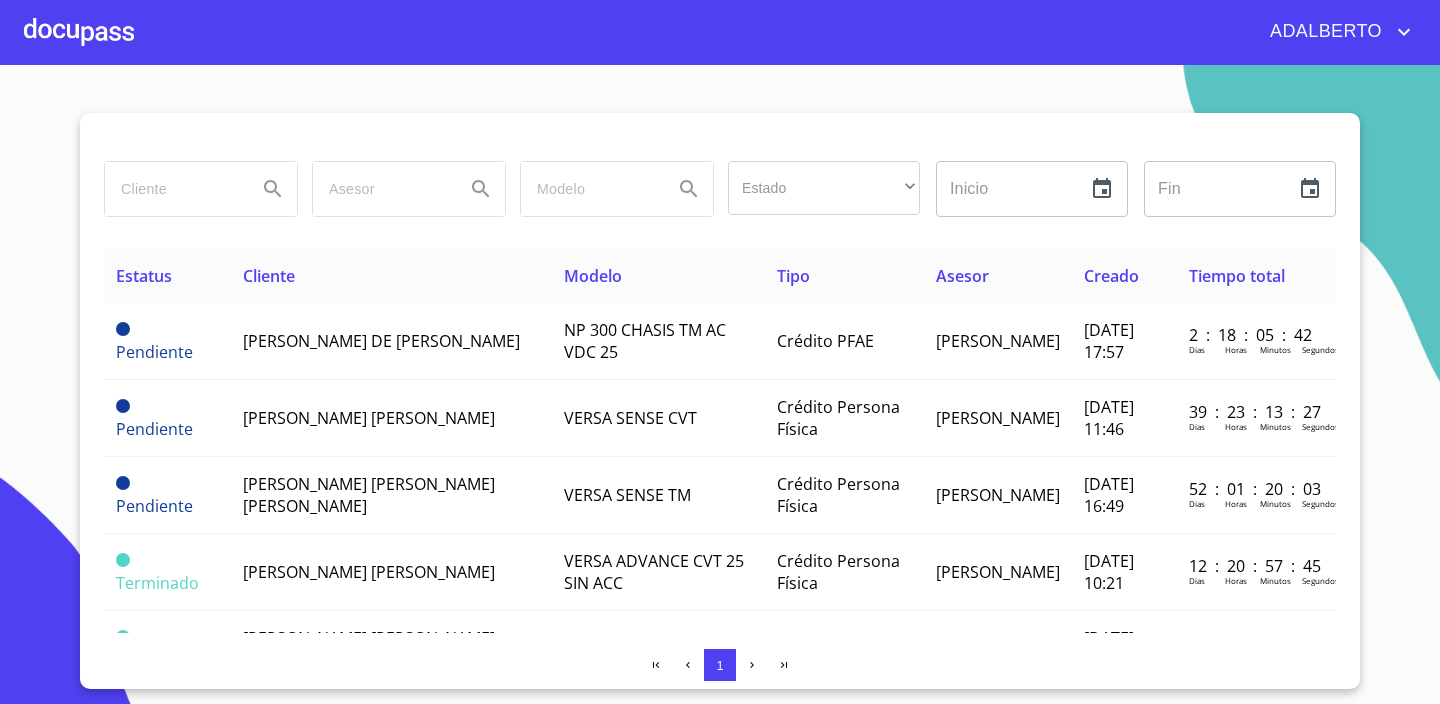 click on "[PERSON_NAME]" at bounding box center (998, 341) 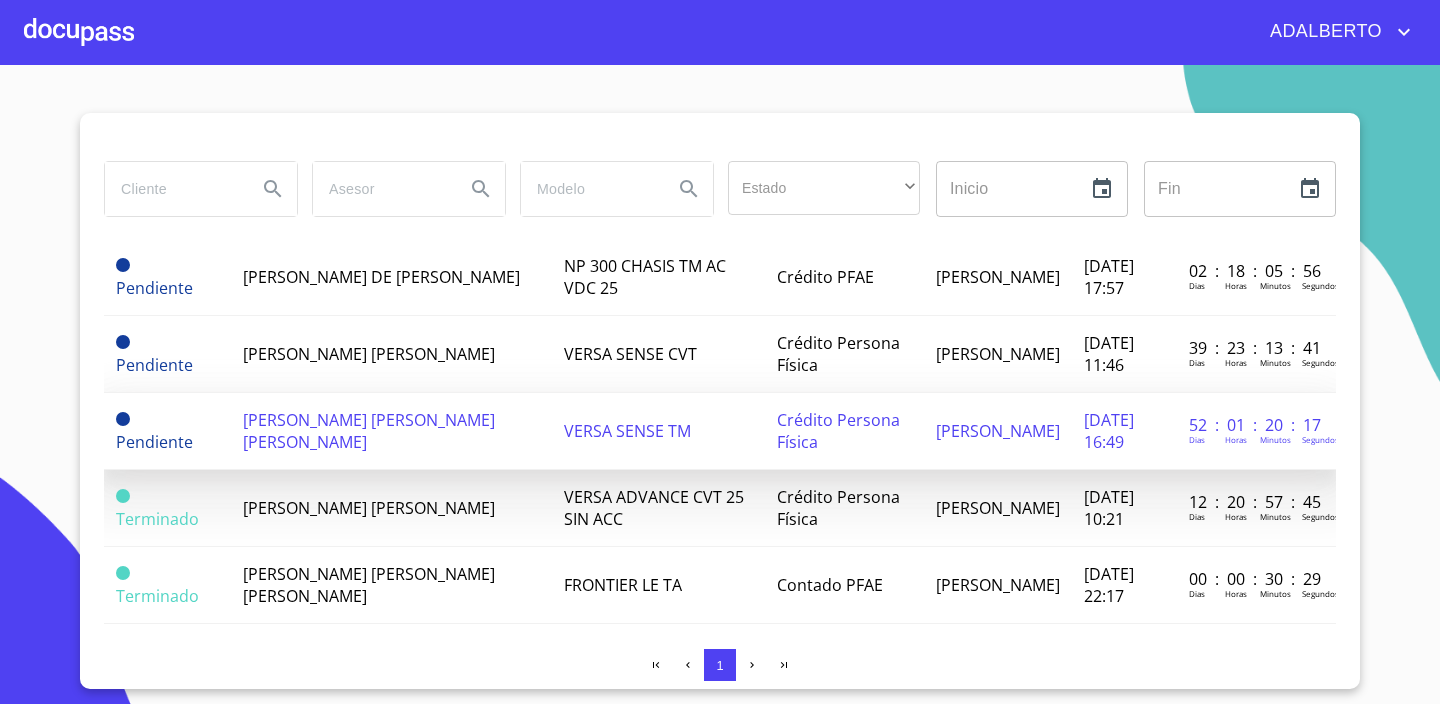scroll, scrollTop: 81, scrollLeft: 0, axis: vertical 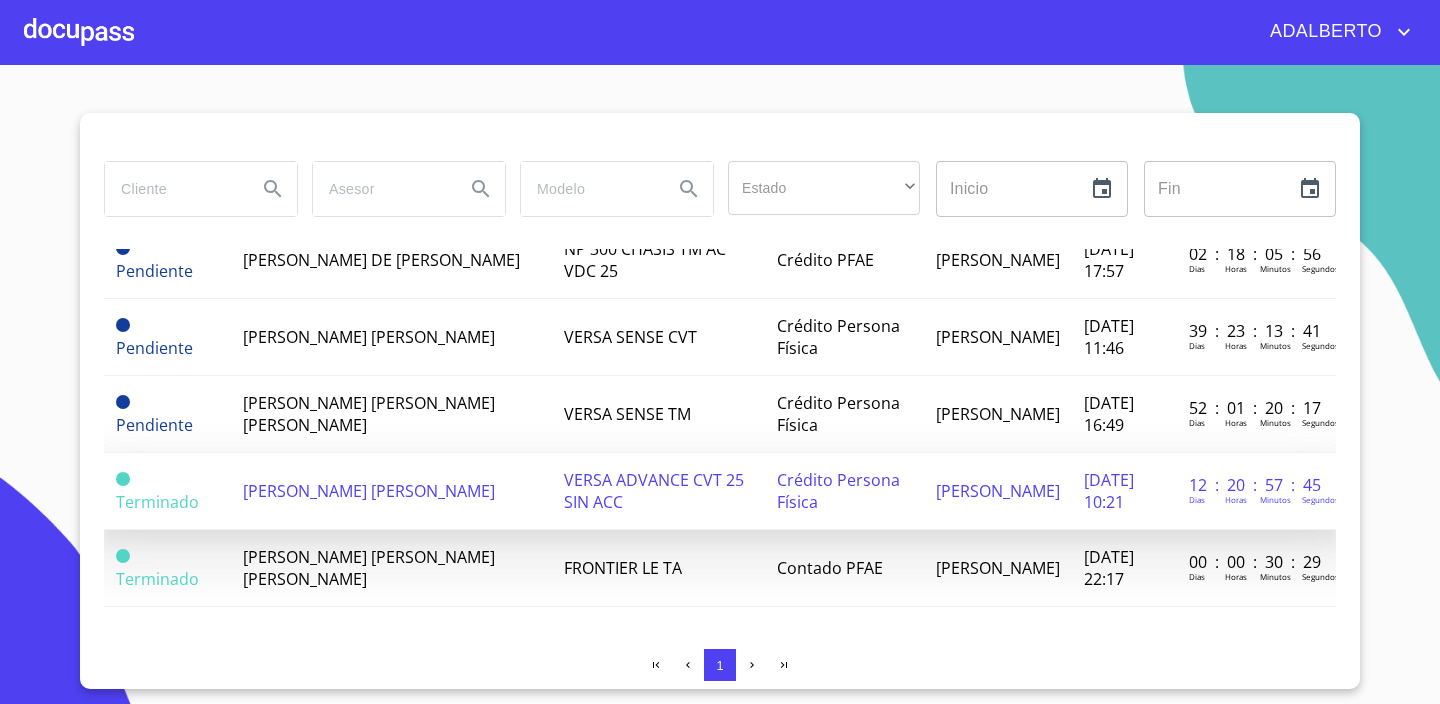 click on "[PERSON_NAME] [PERSON_NAME]" at bounding box center [369, 491] 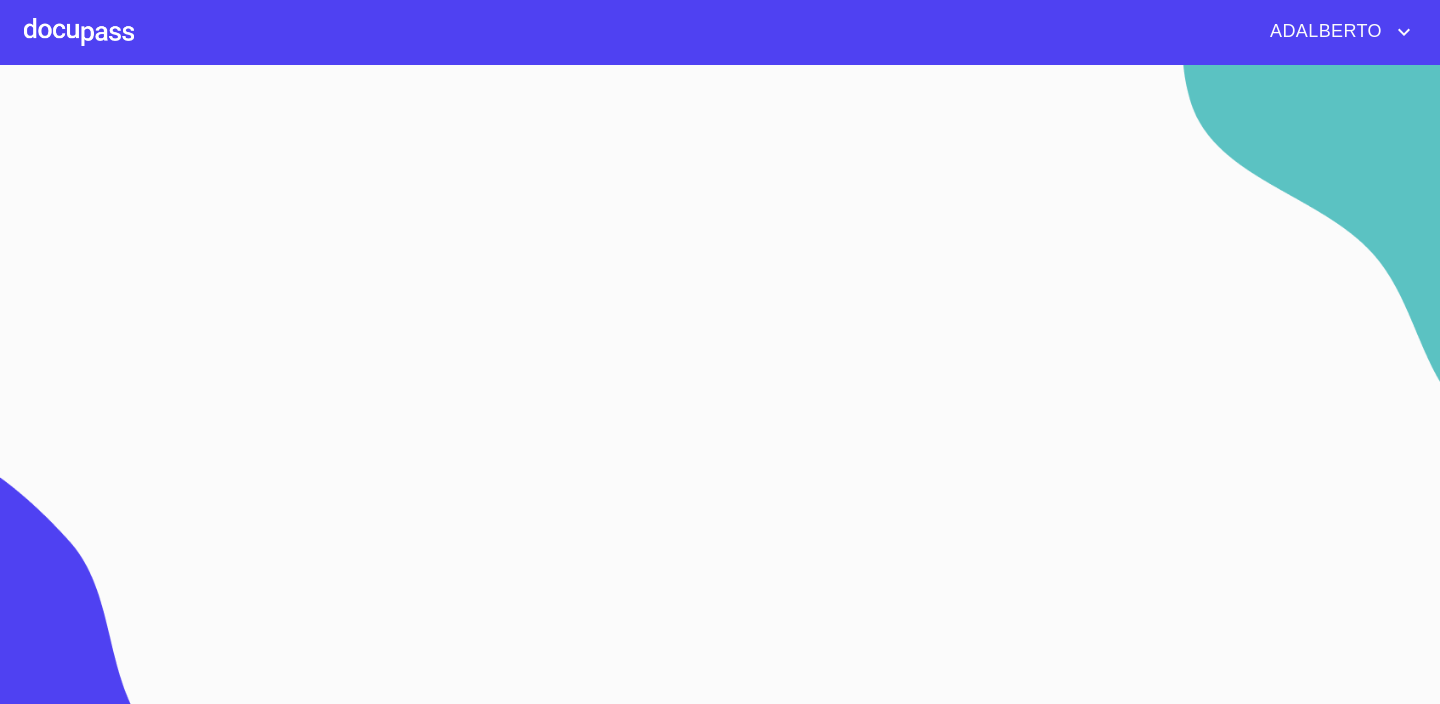 click at bounding box center (79, 32) 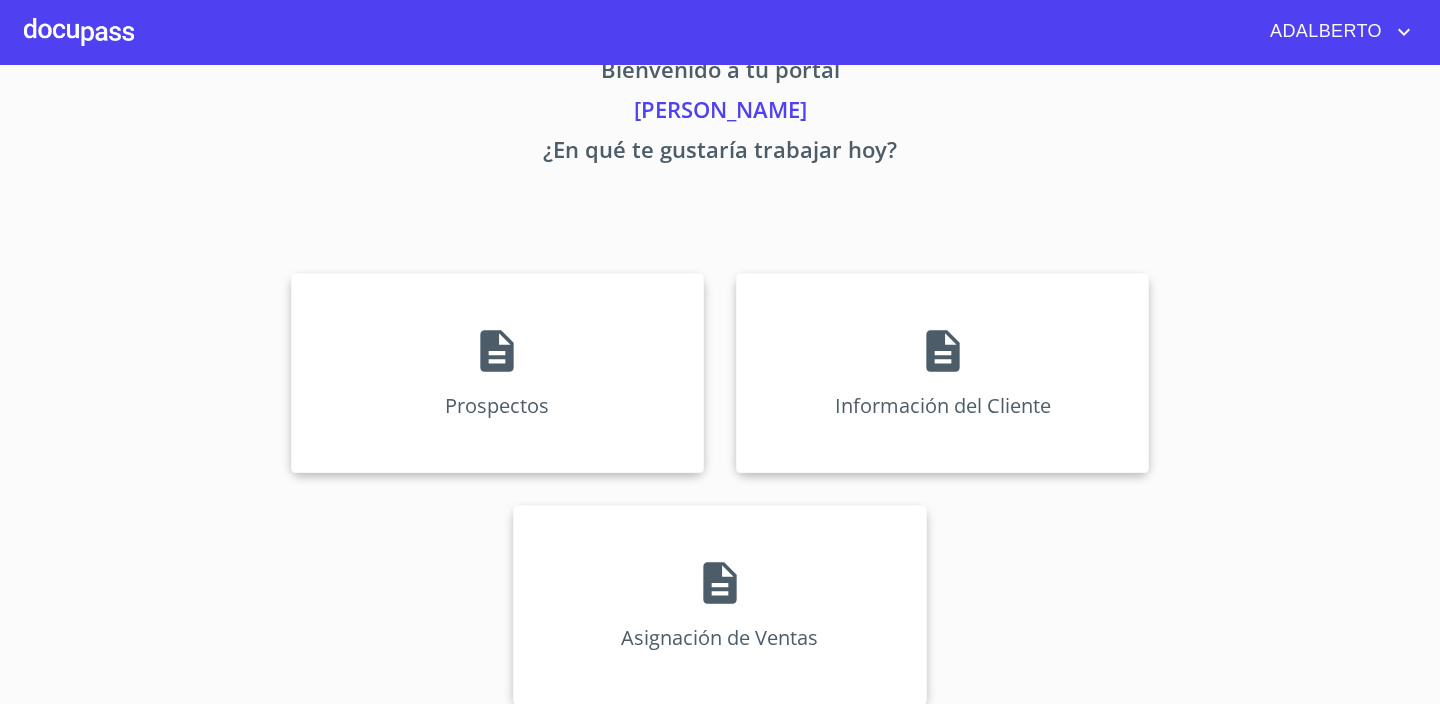 scroll, scrollTop: 69, scrollLeft: 0, axis: vertical 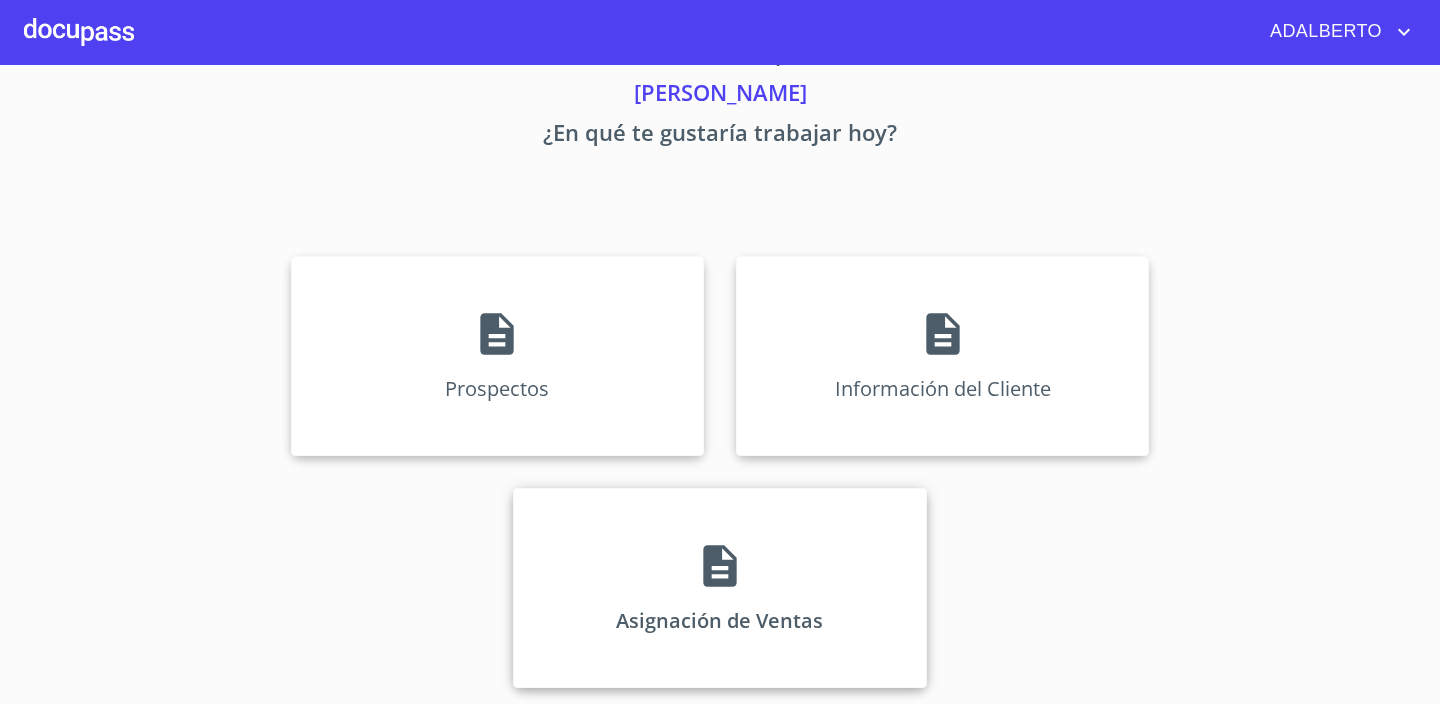 click 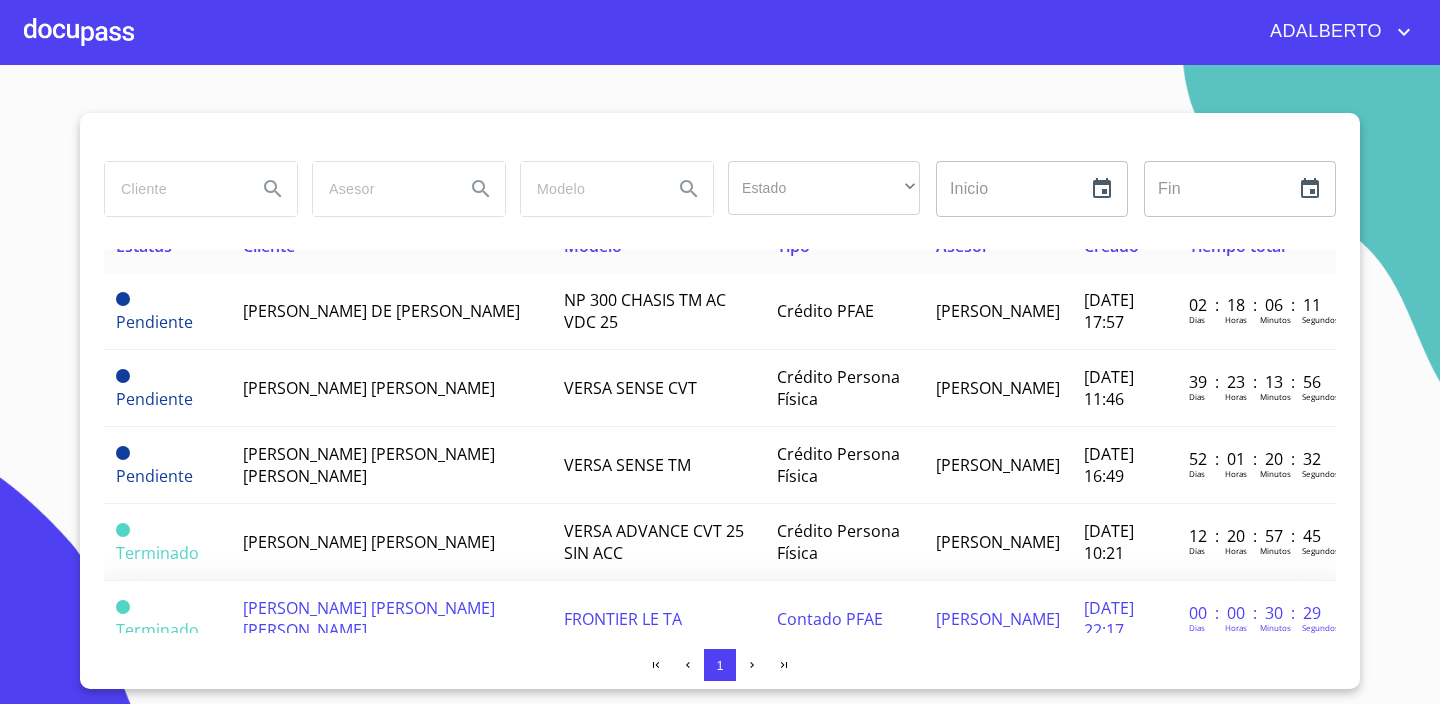 scroll, scrollTop: 34, scrollLeft: 0, axis: vertical 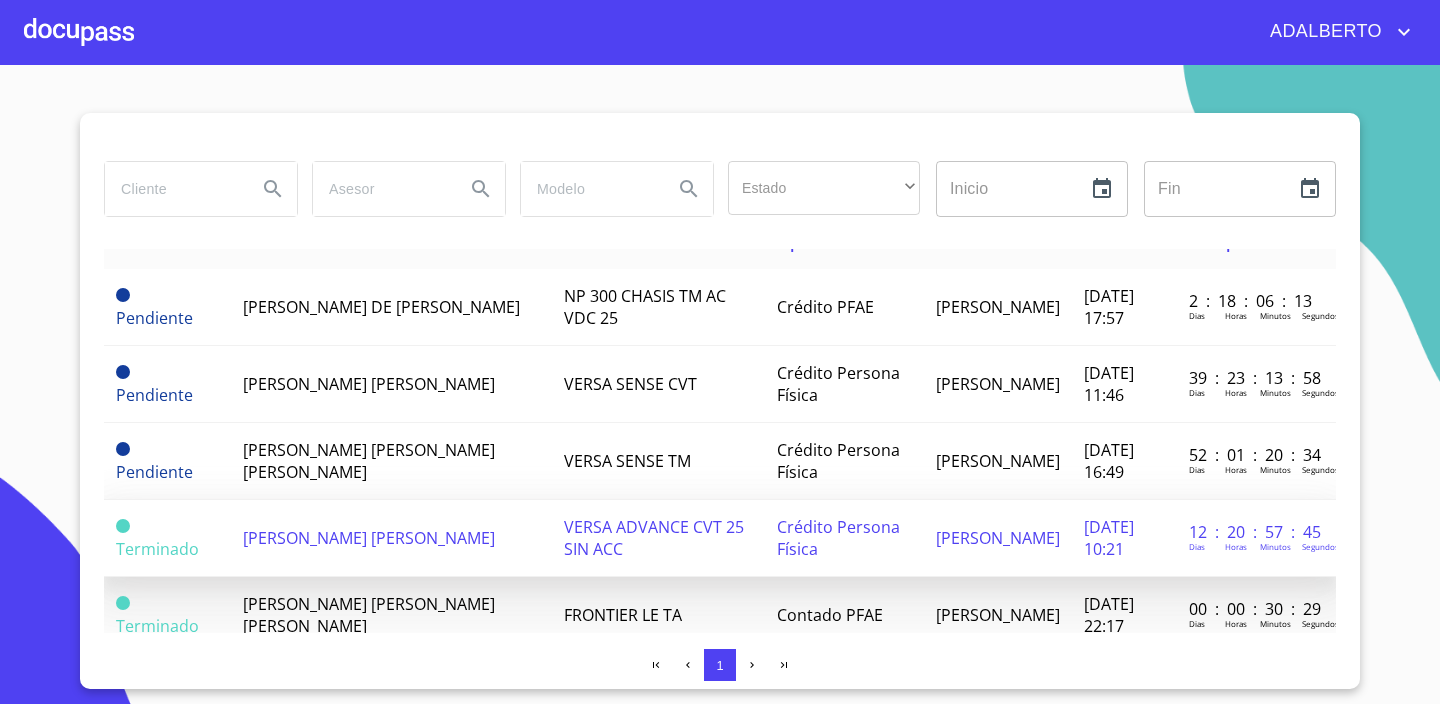 click on "[PERSON_NAME] [PERSON_NAME]" at bounding box center [369, 538] 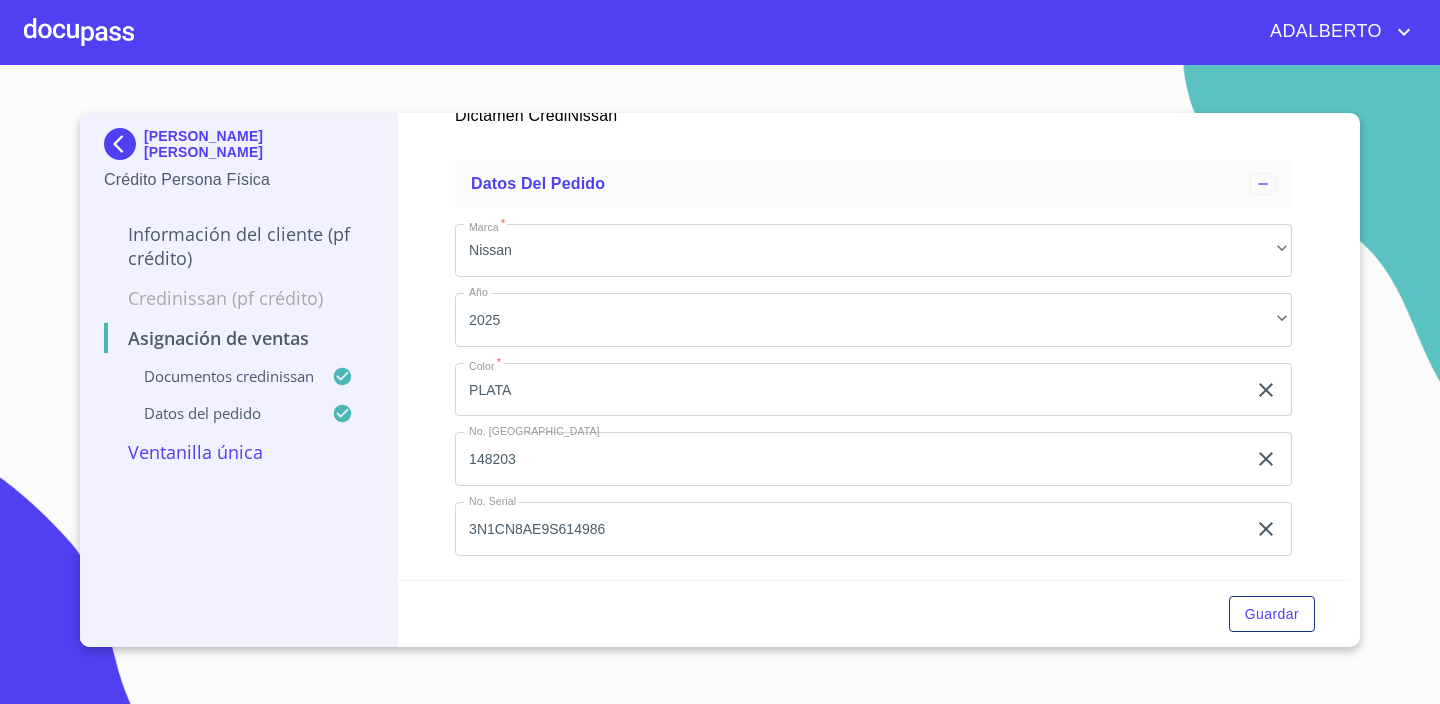scroll, scrollTop: 1346, scrollLeft: 0, axis: vertical 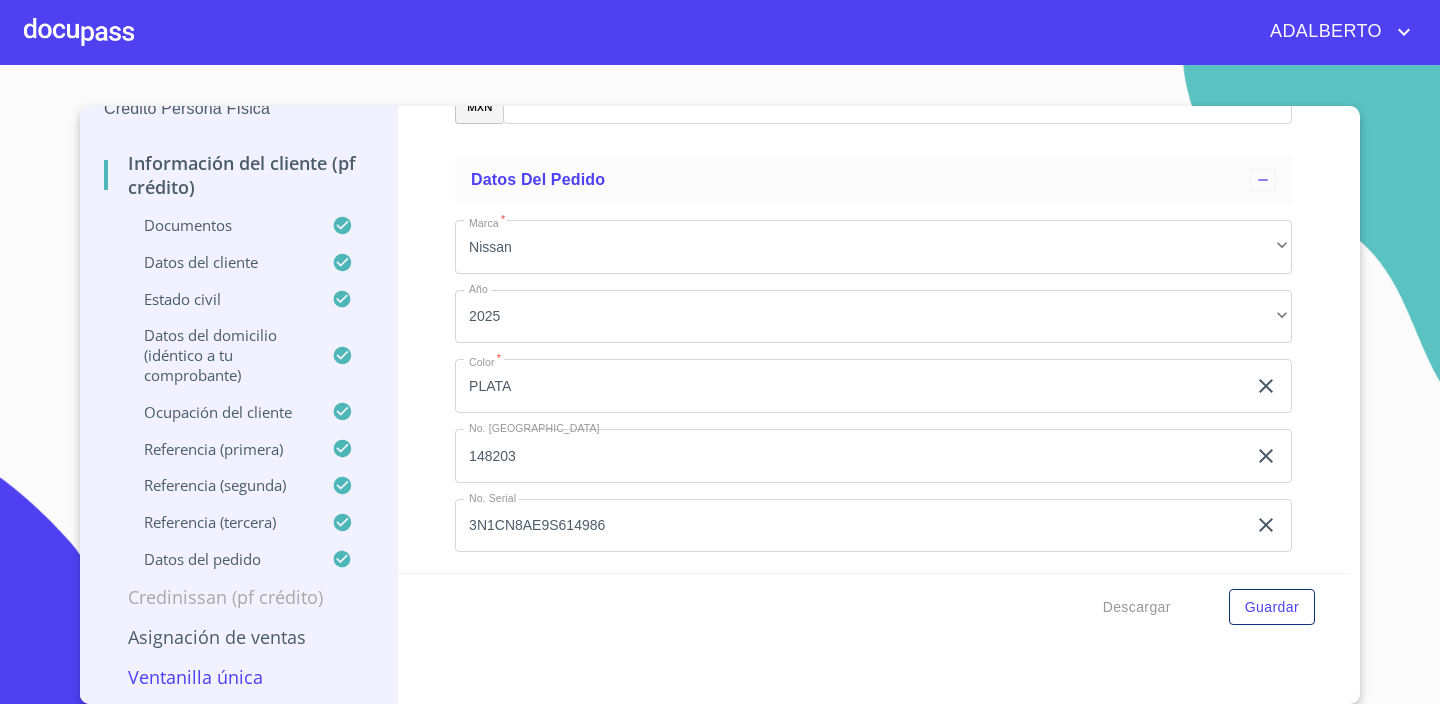 click on "Ventanilla única" at bounding box center [238, 677] 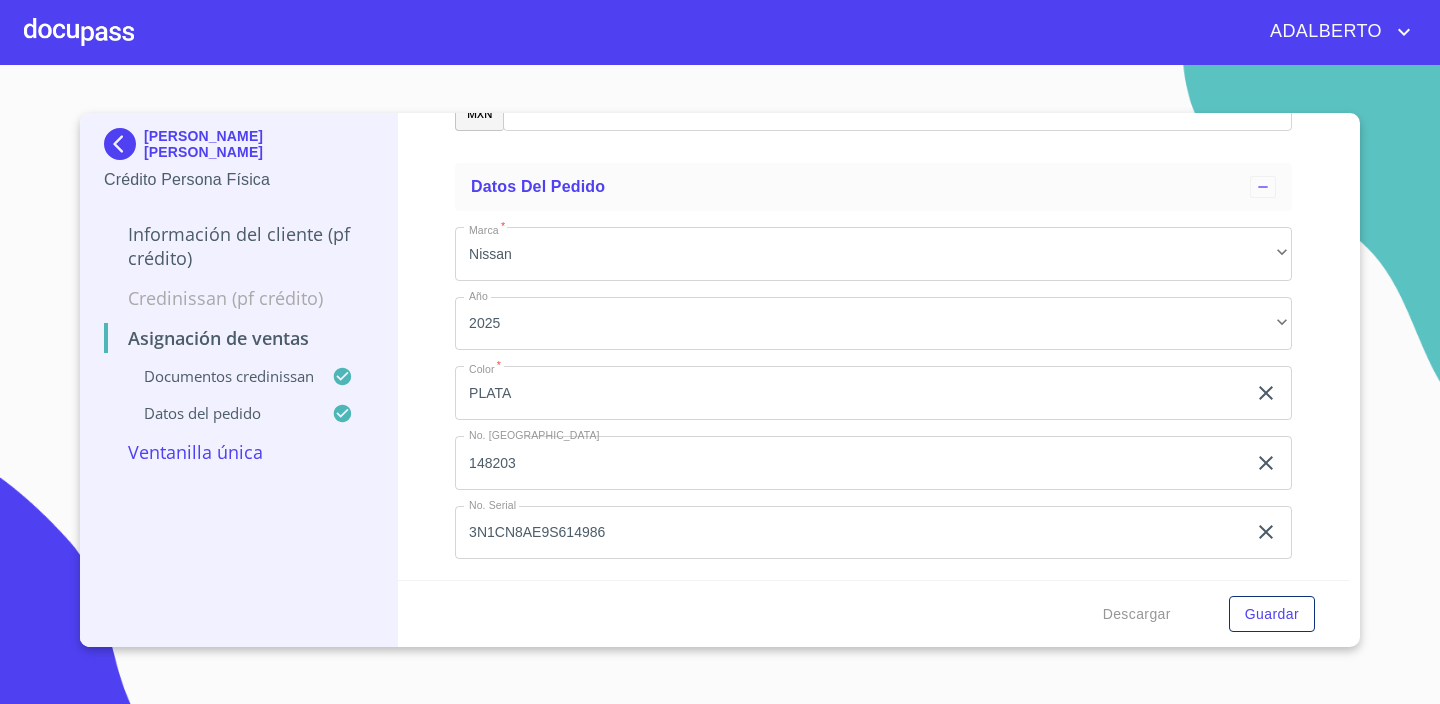 scroll, scrollTop: 0, scrollLeft: 0, axis: both 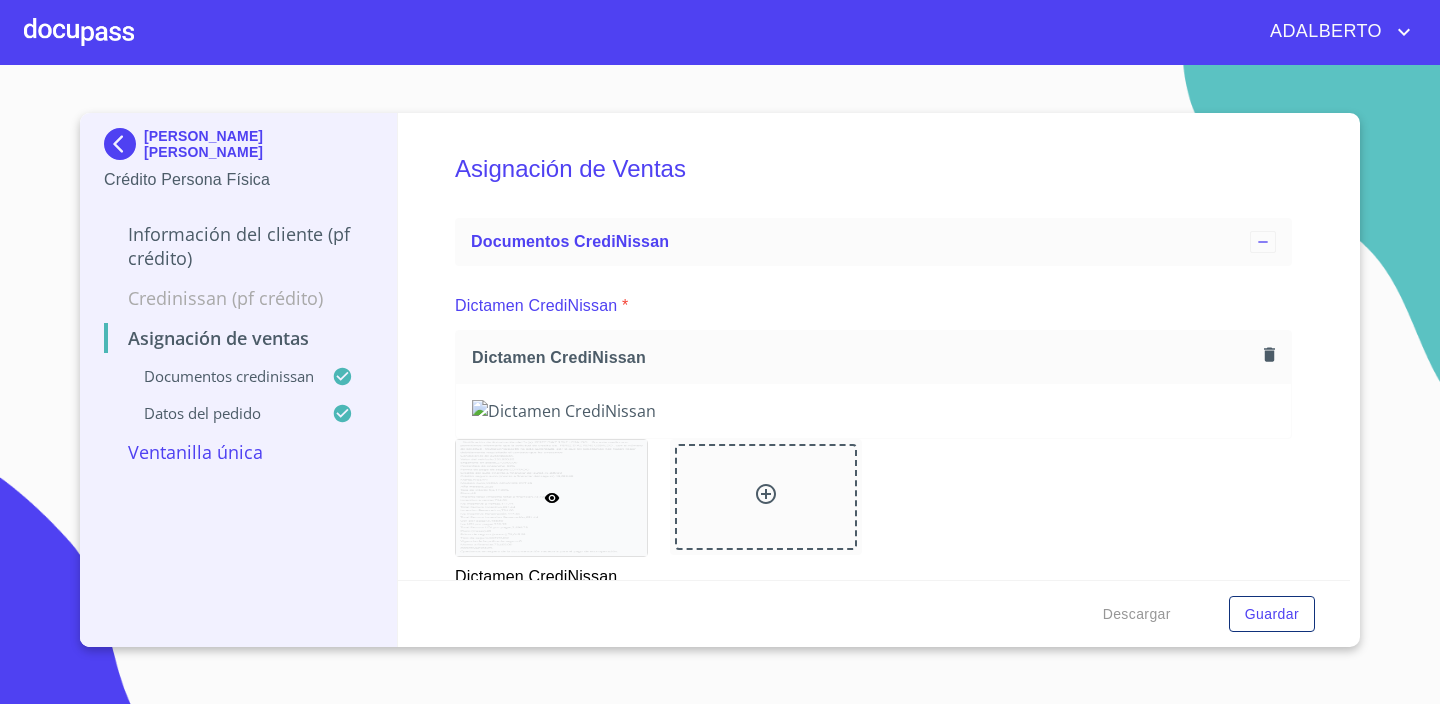 click at bounding box center [124, 144] 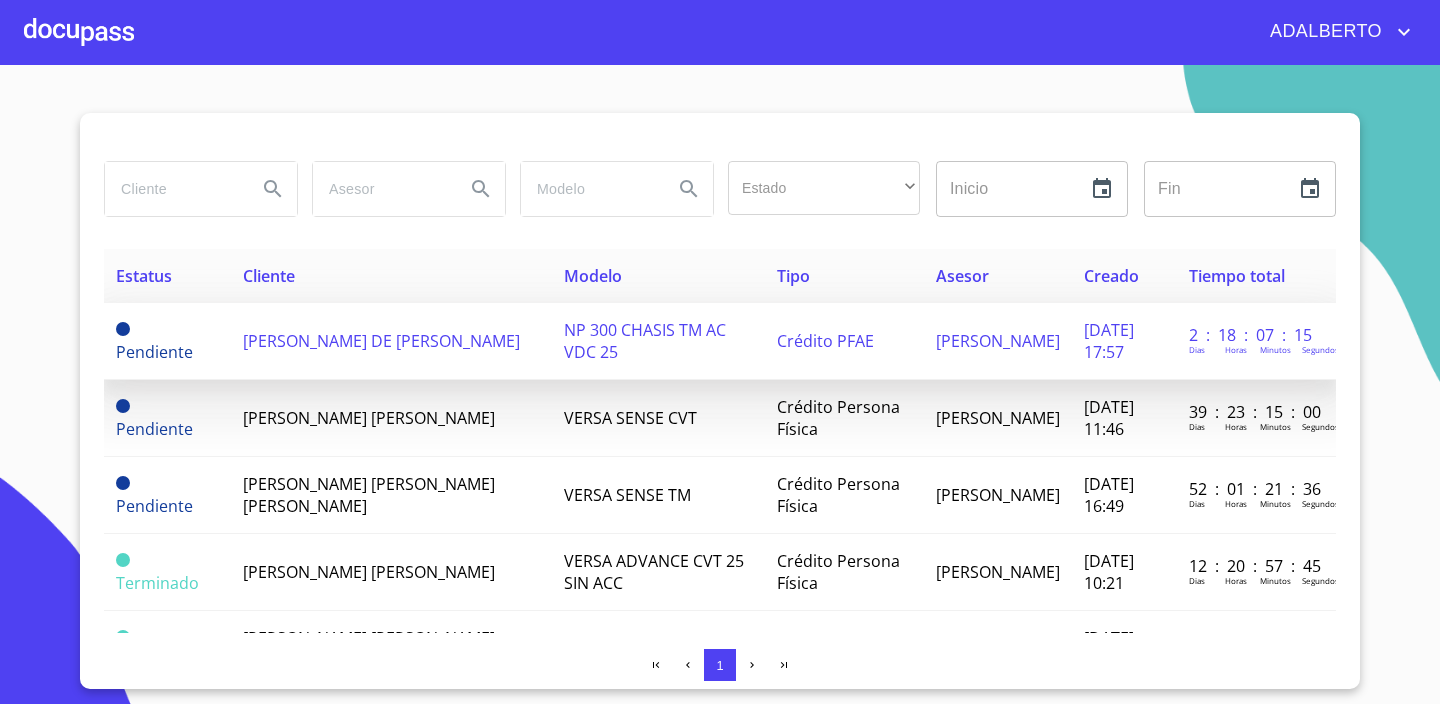 click on "[PERSON_NAME] CABEZA [PERSON_NAME]  [PERSON_NAME]" at bounding box center [381, 341] 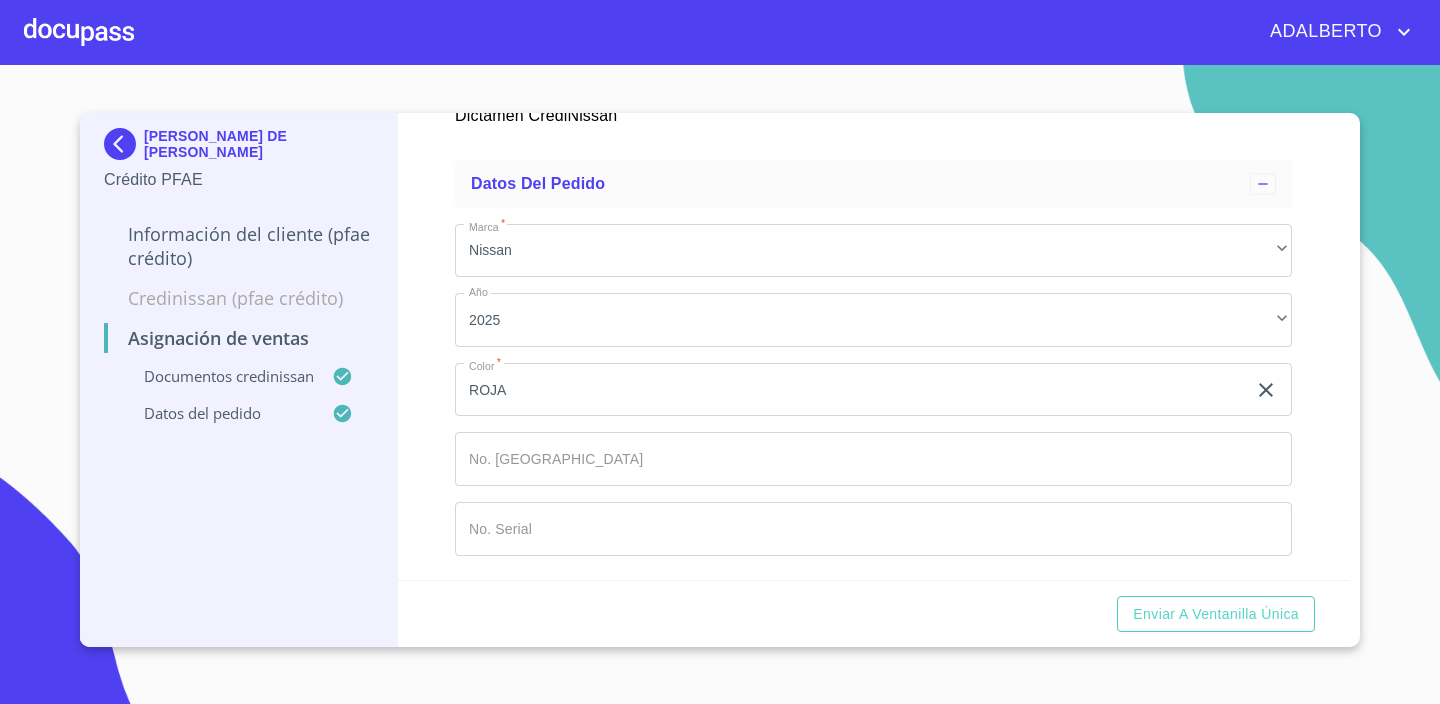 scroll, scrollTop: 1371, scrollLeft: 0, axis: vertical 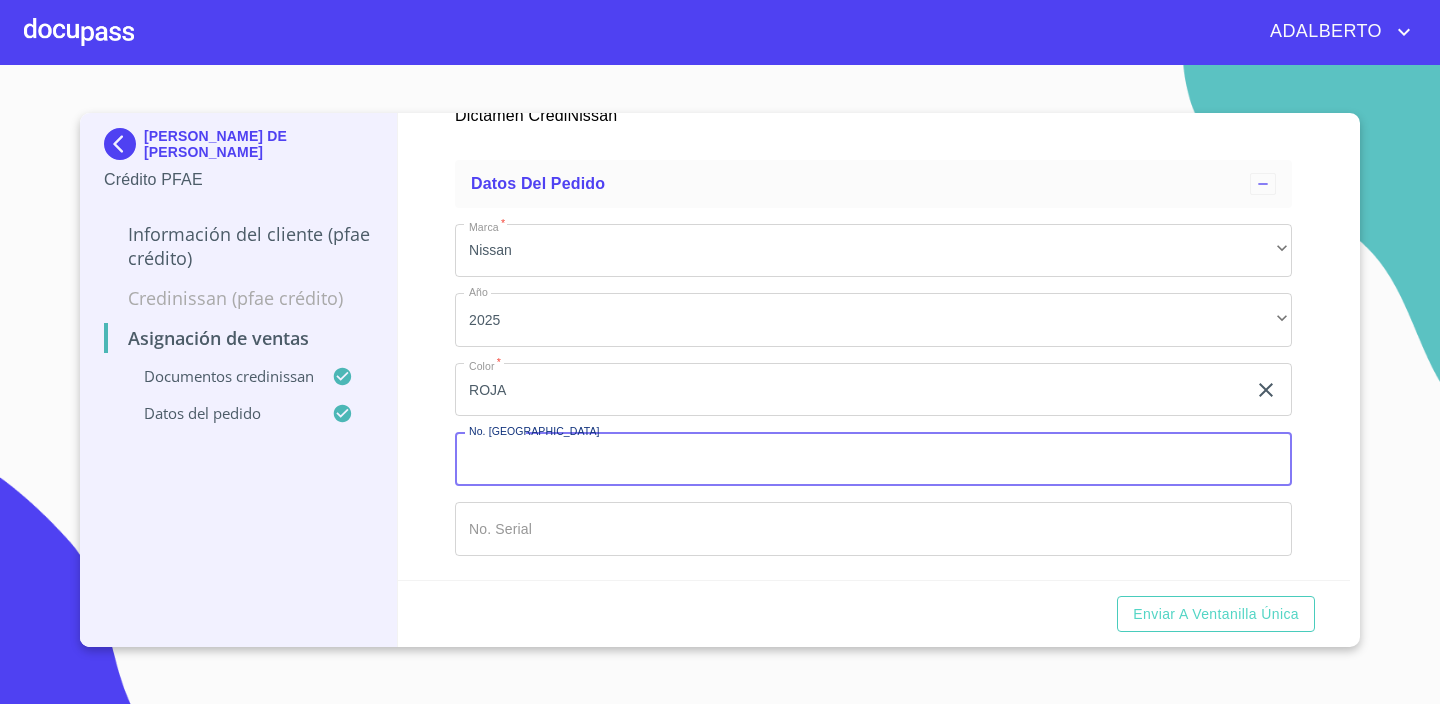 click on "Marca   *" at bounding box center (873, 459) 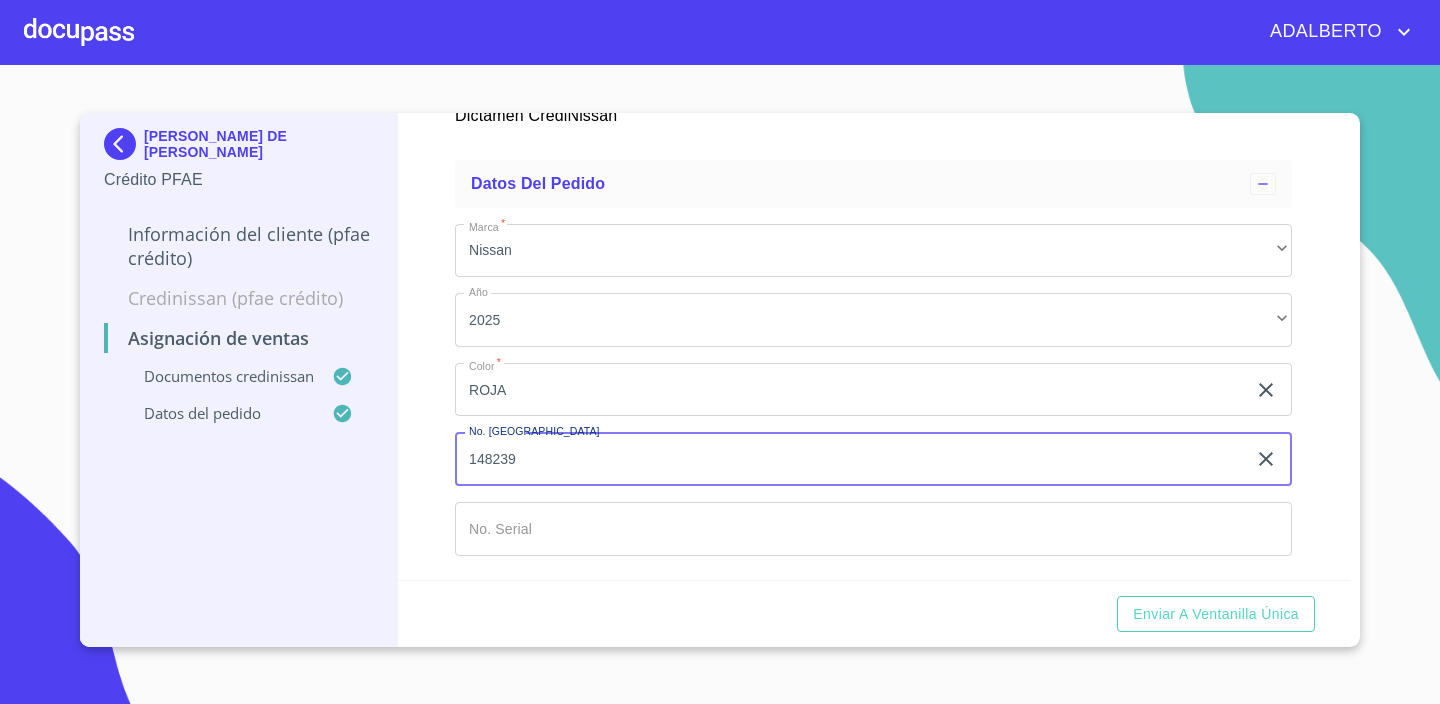 type on "148239" 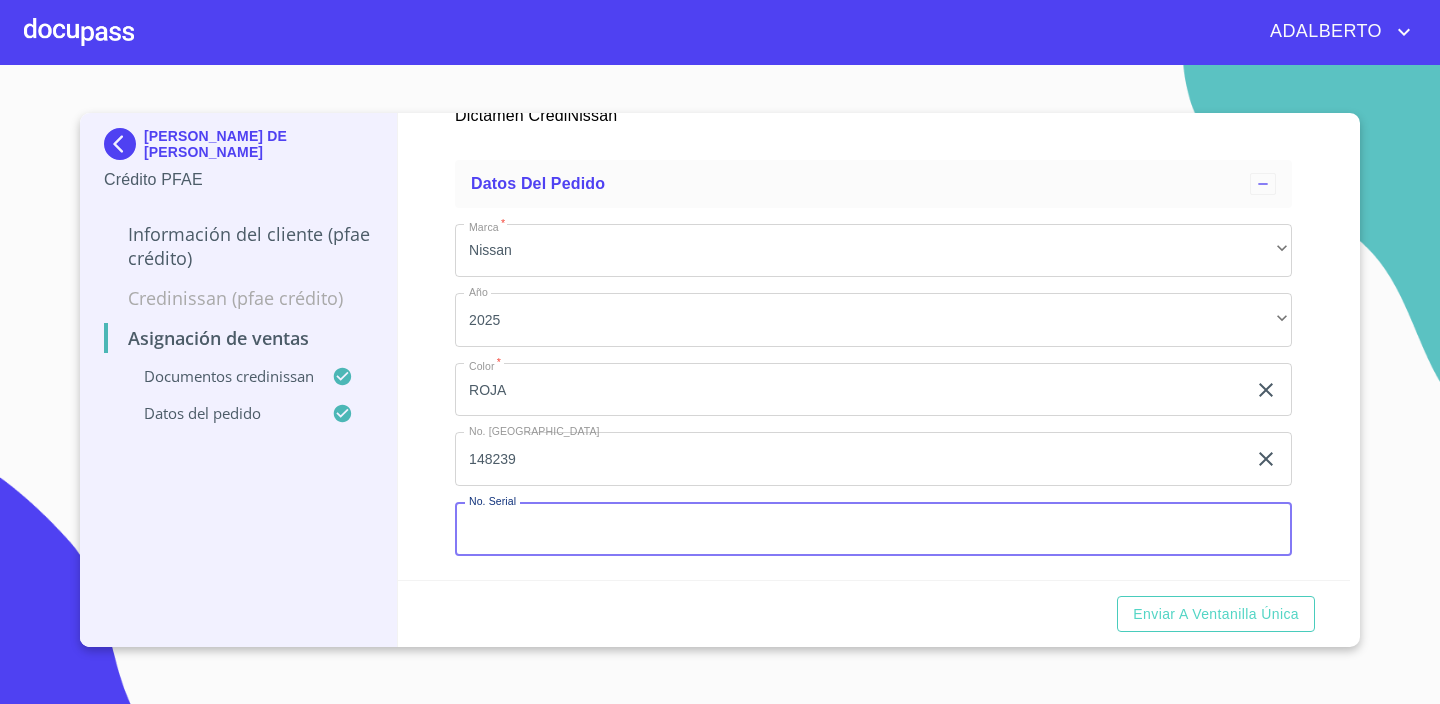 click on "Marca   *" at bounding box center (873, 529) 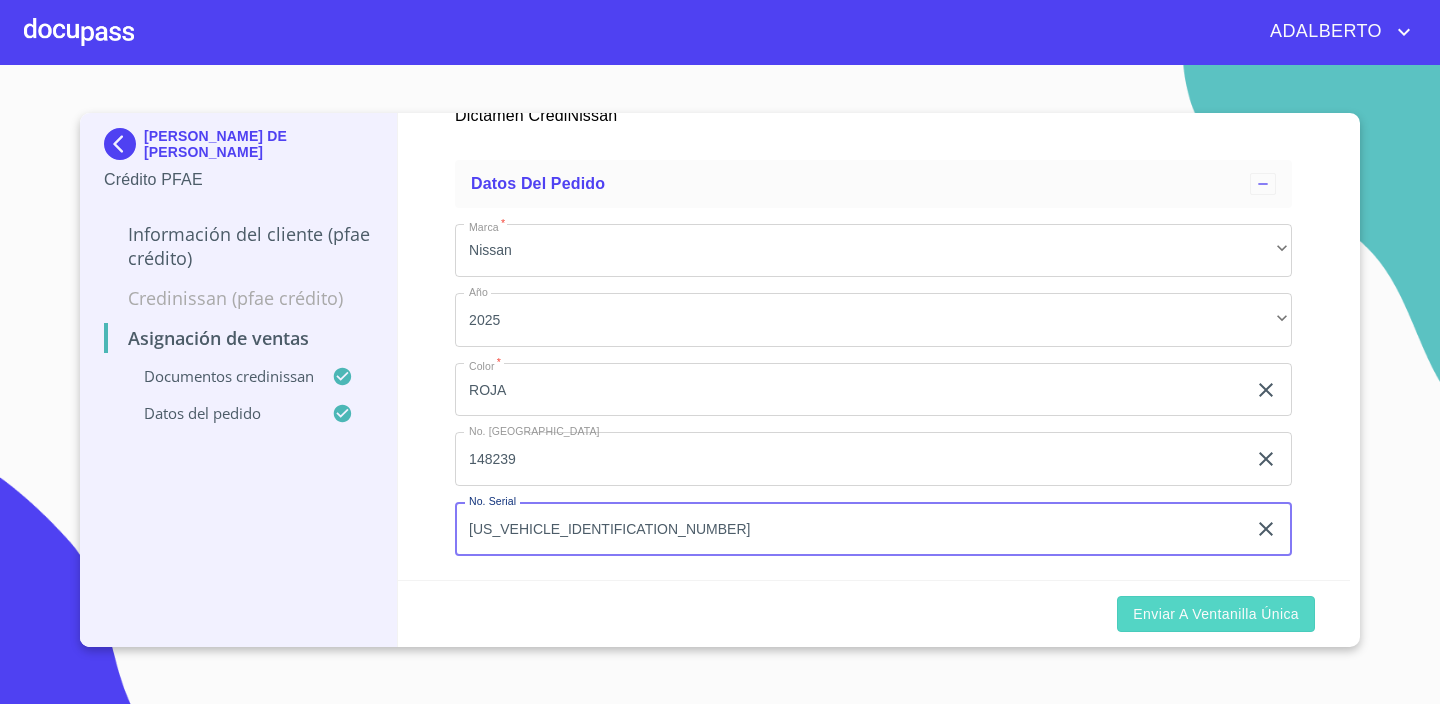 type on "3N6AD31A7SK829576" 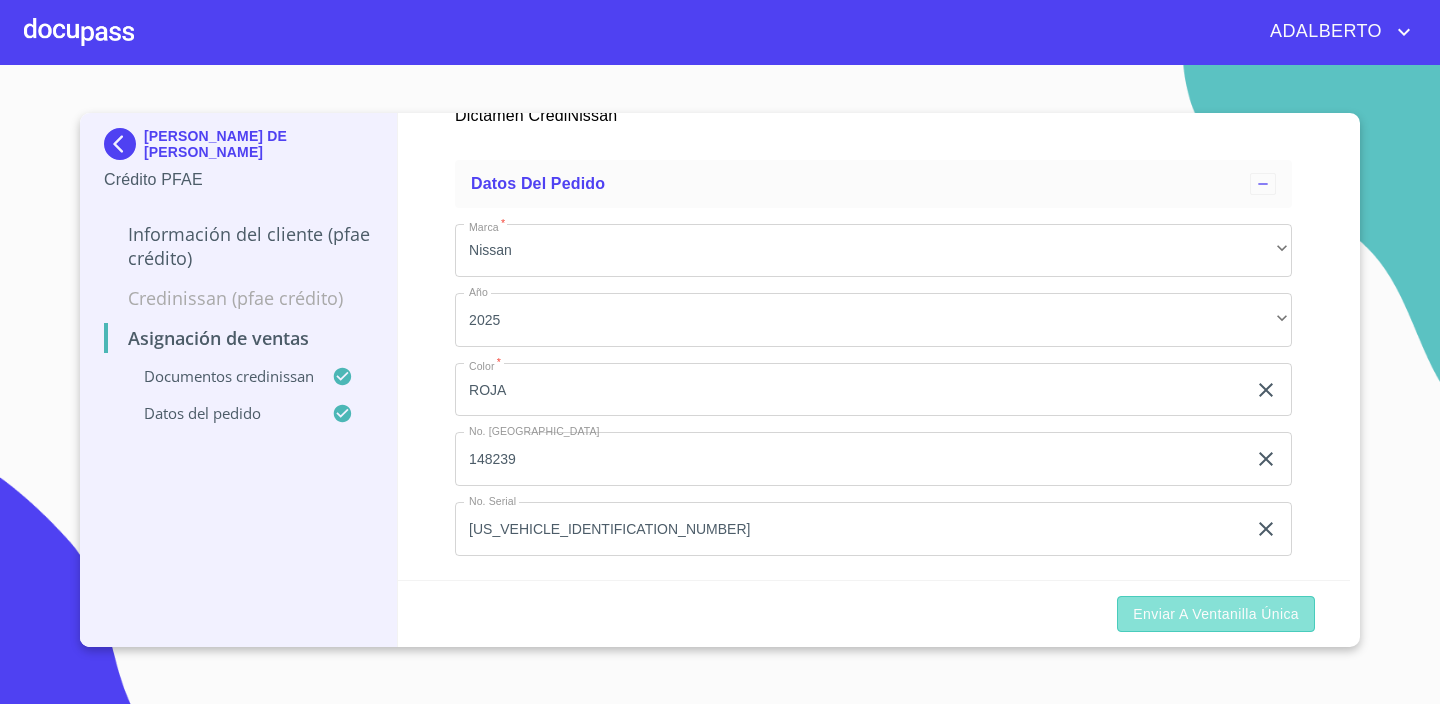 click on "Enviar a Ventanilla única" at bounding box center (1216, 614) 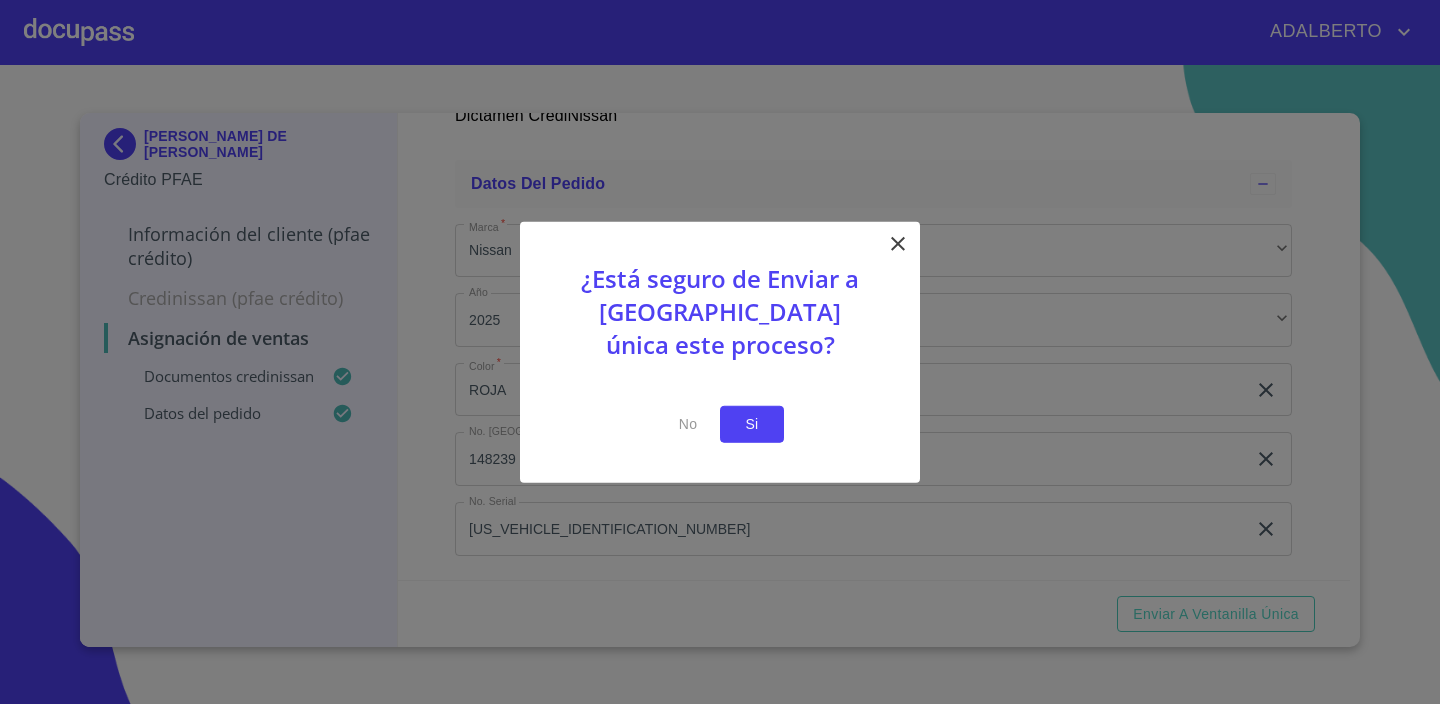 click on "Si" at bounding box center [752, 424] 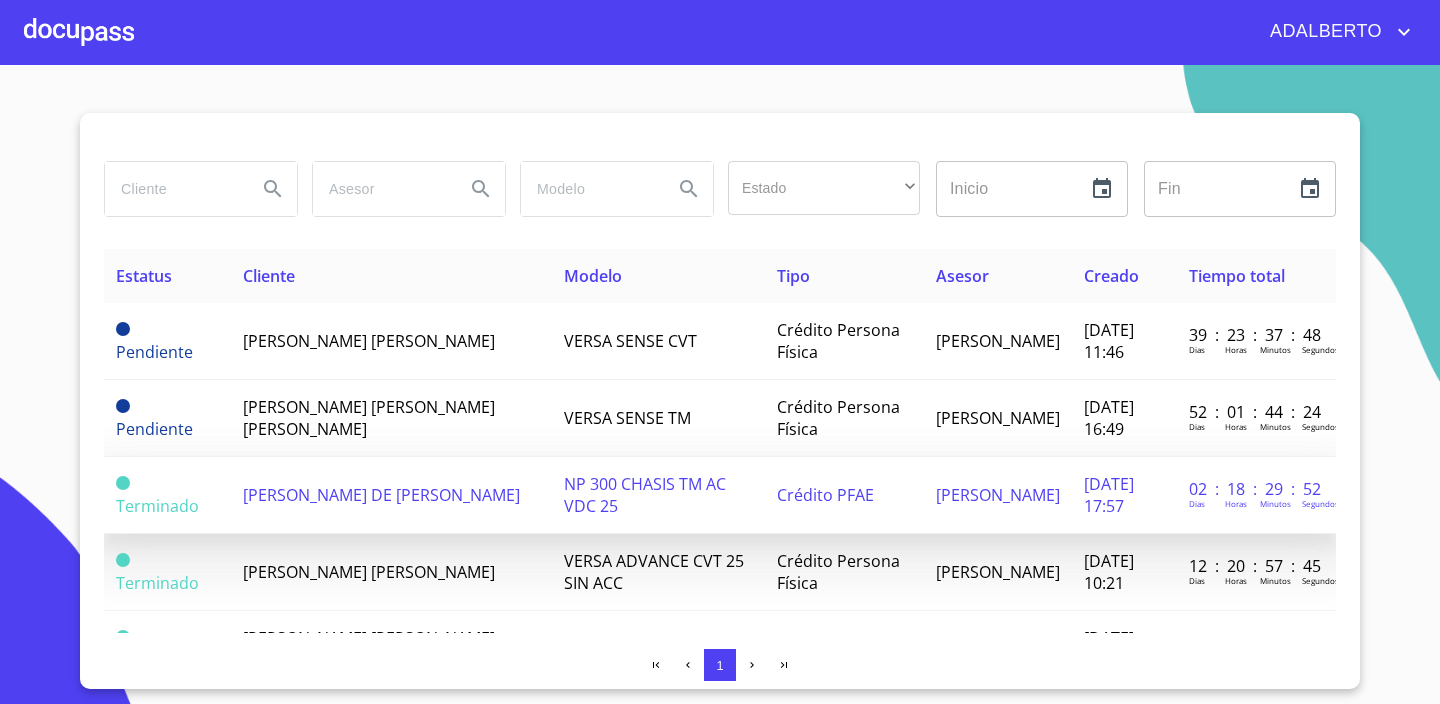click on "[PERSON_NAME] CABEZA [PERSON_NAME]  [PERSON_NAME]" at bounding box center (381, 495) 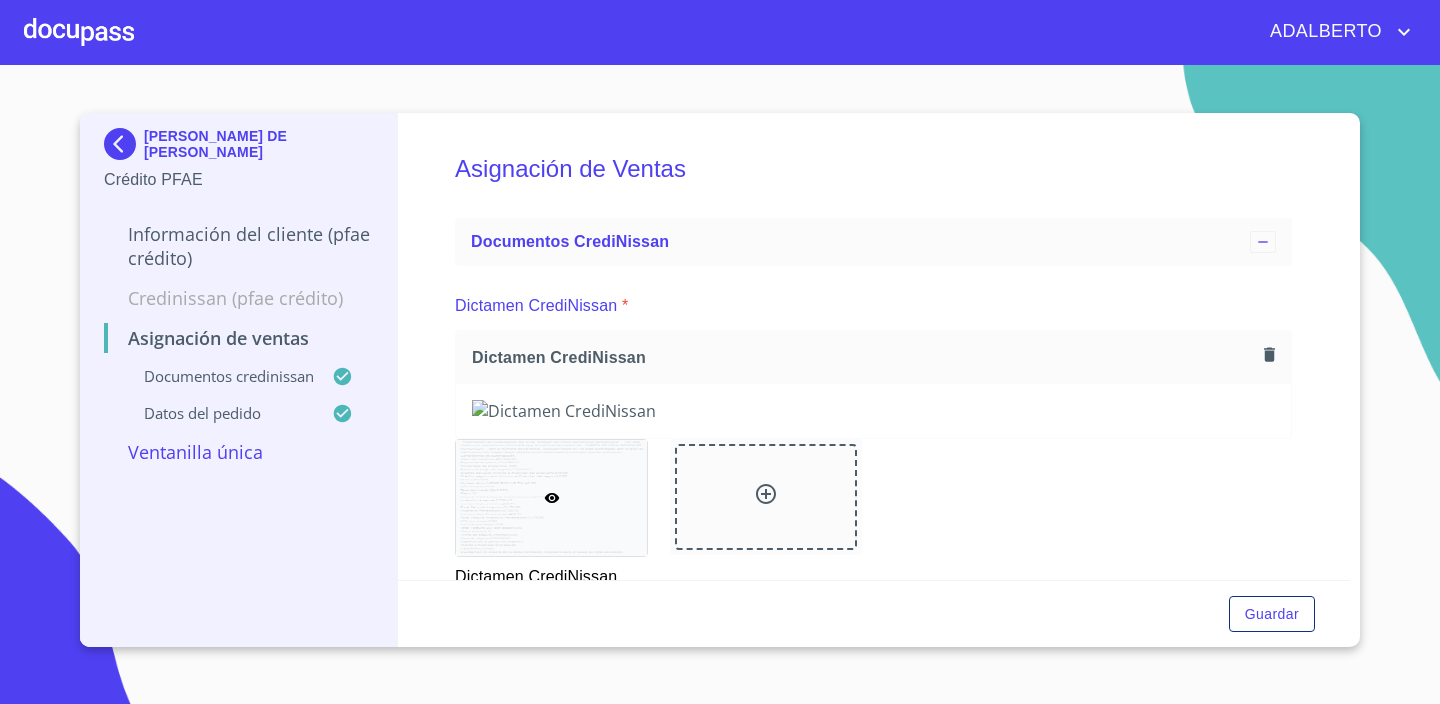 click on "Ventanilla única" at bounding box center [238, 452] 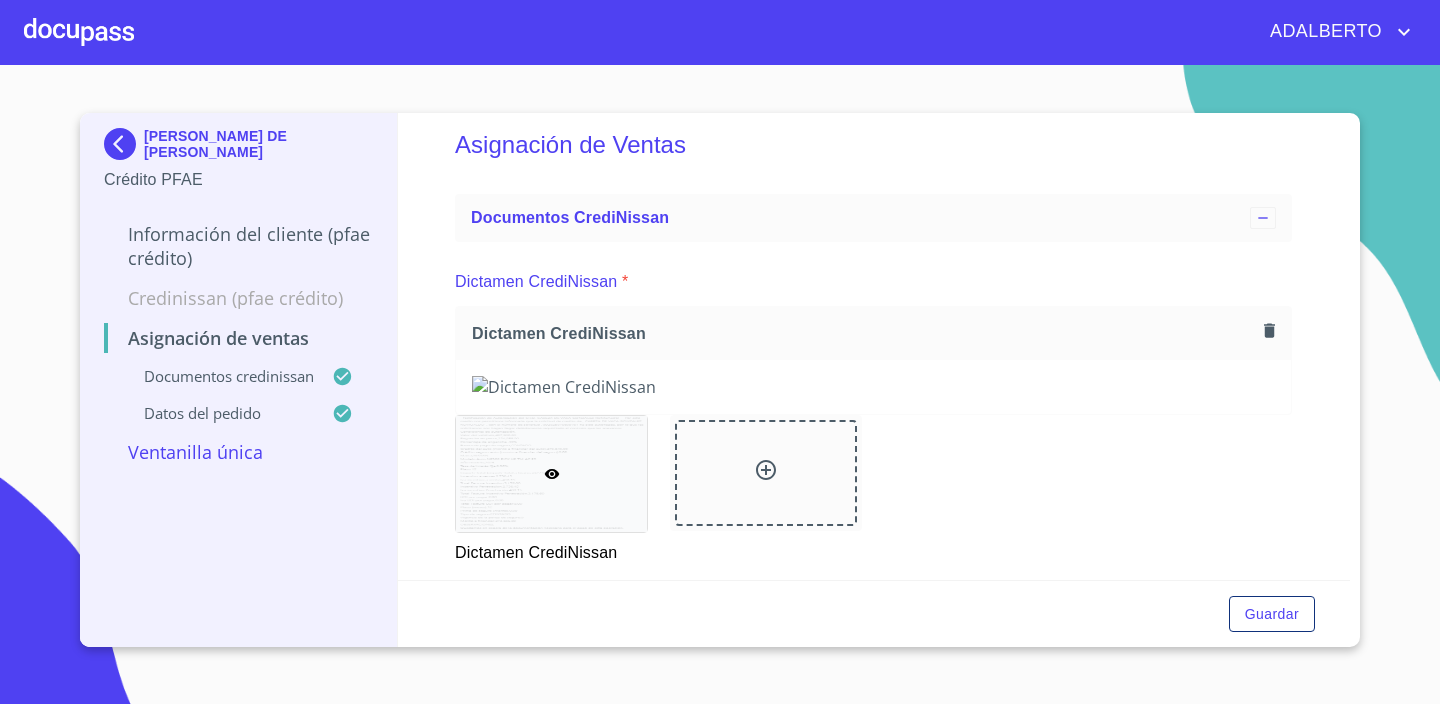 scroll, scrollTop: 0, scrollLeft: 0, axis: both 